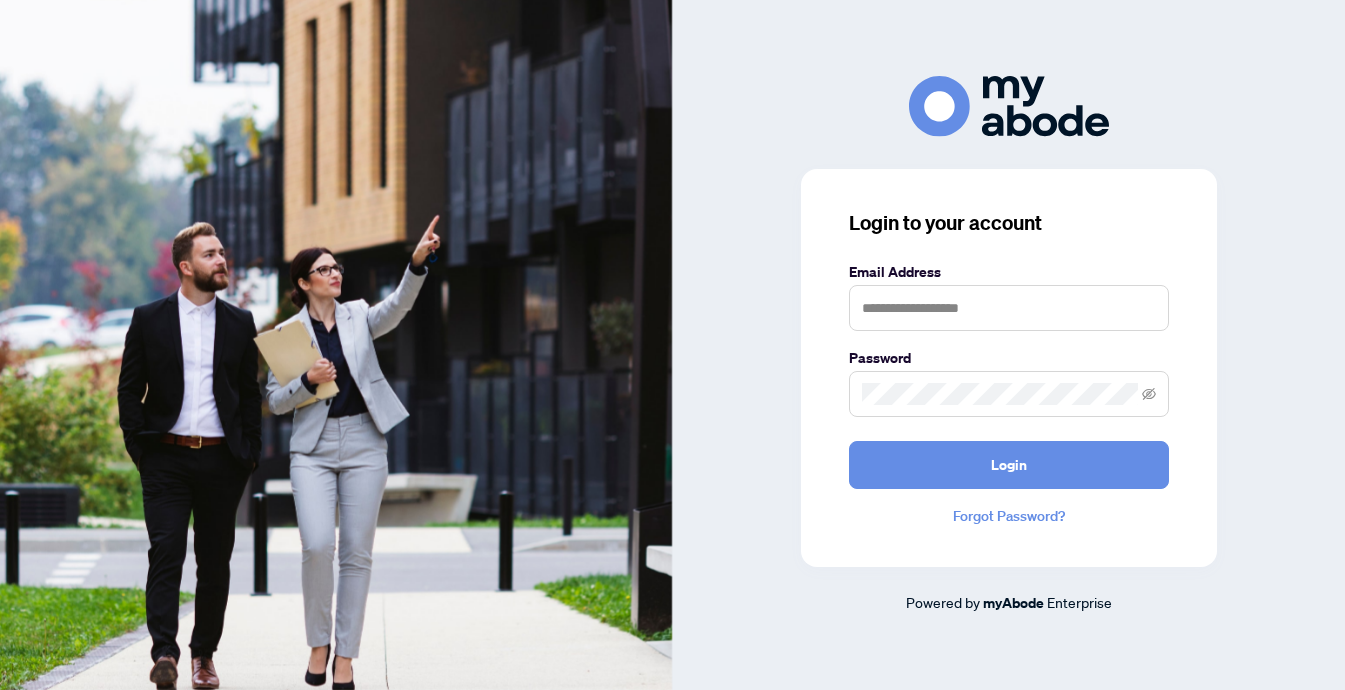 scroll, scrollTop: 0, scrollLeft: 0, axis: both 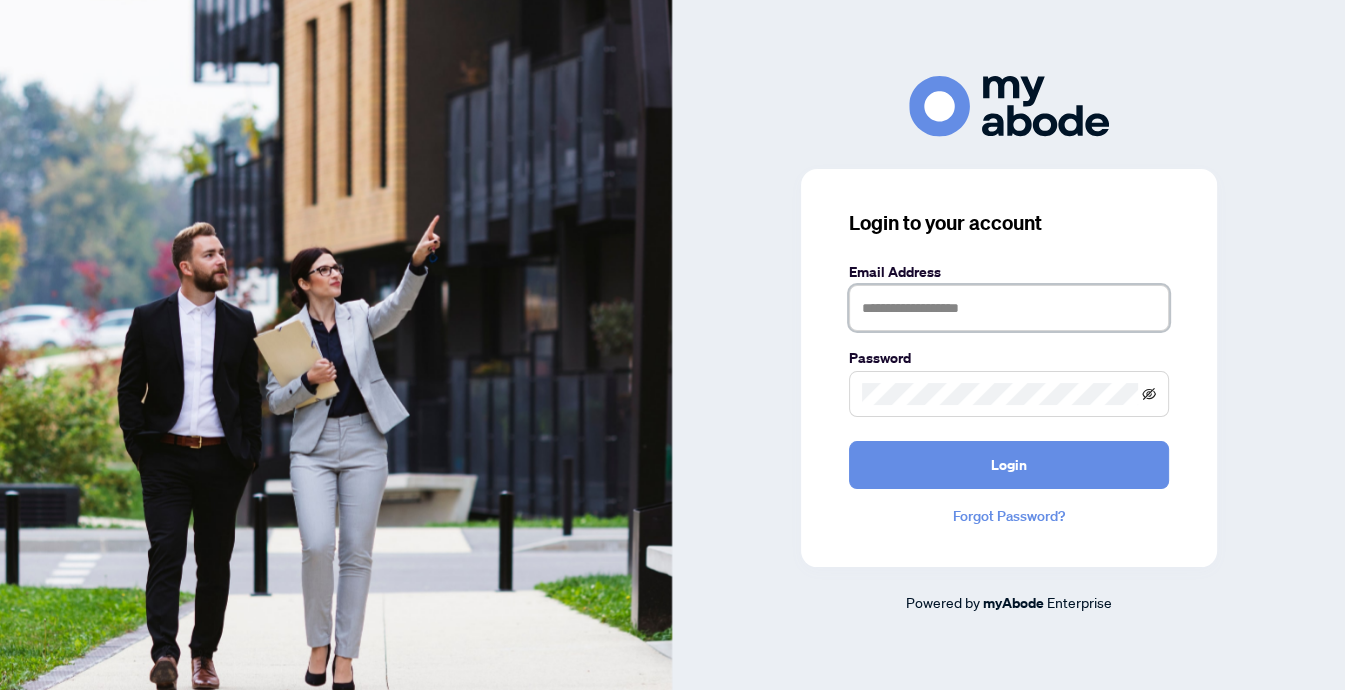 type on "**********" 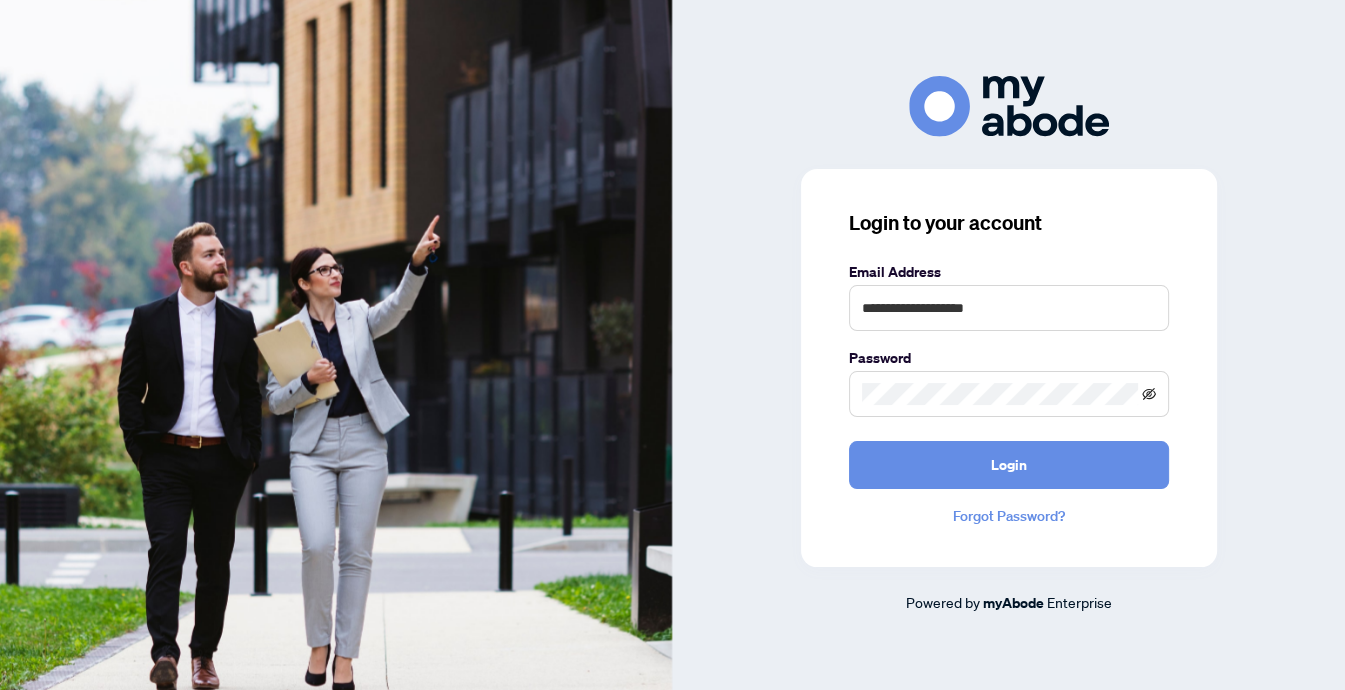 click 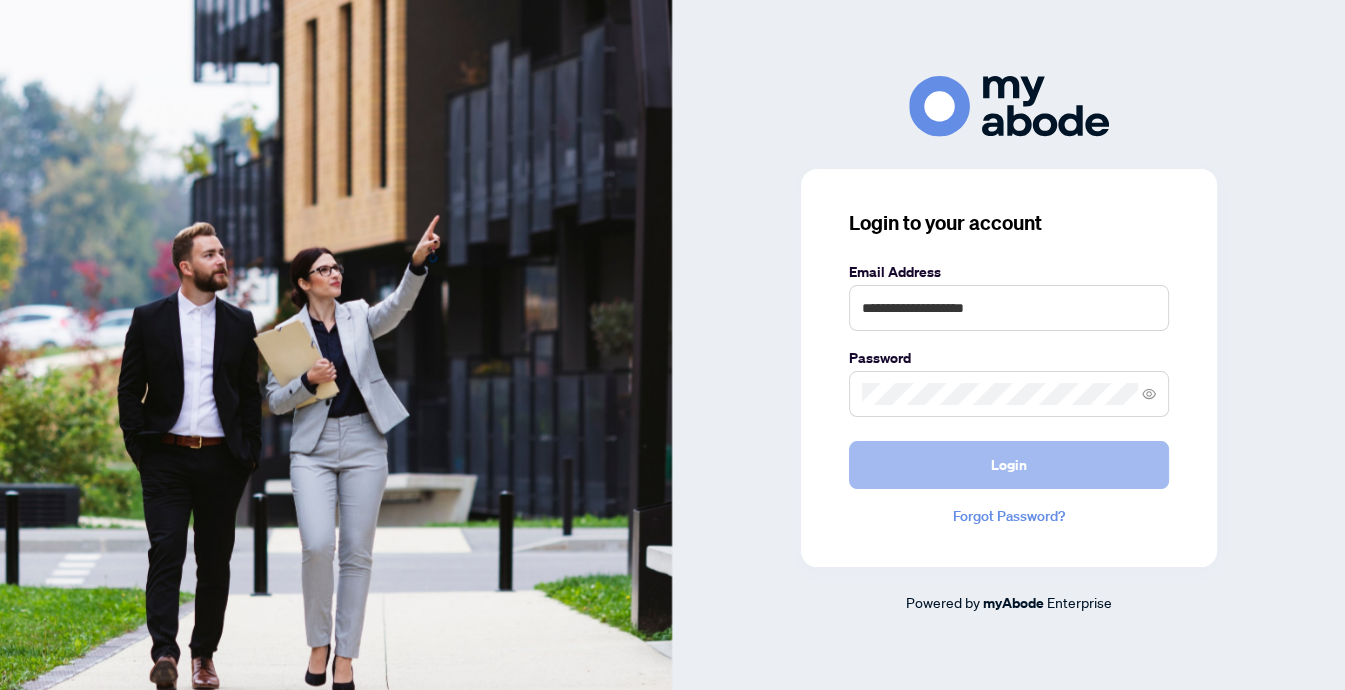 click on "Login" at bounding box center [1009, 465] 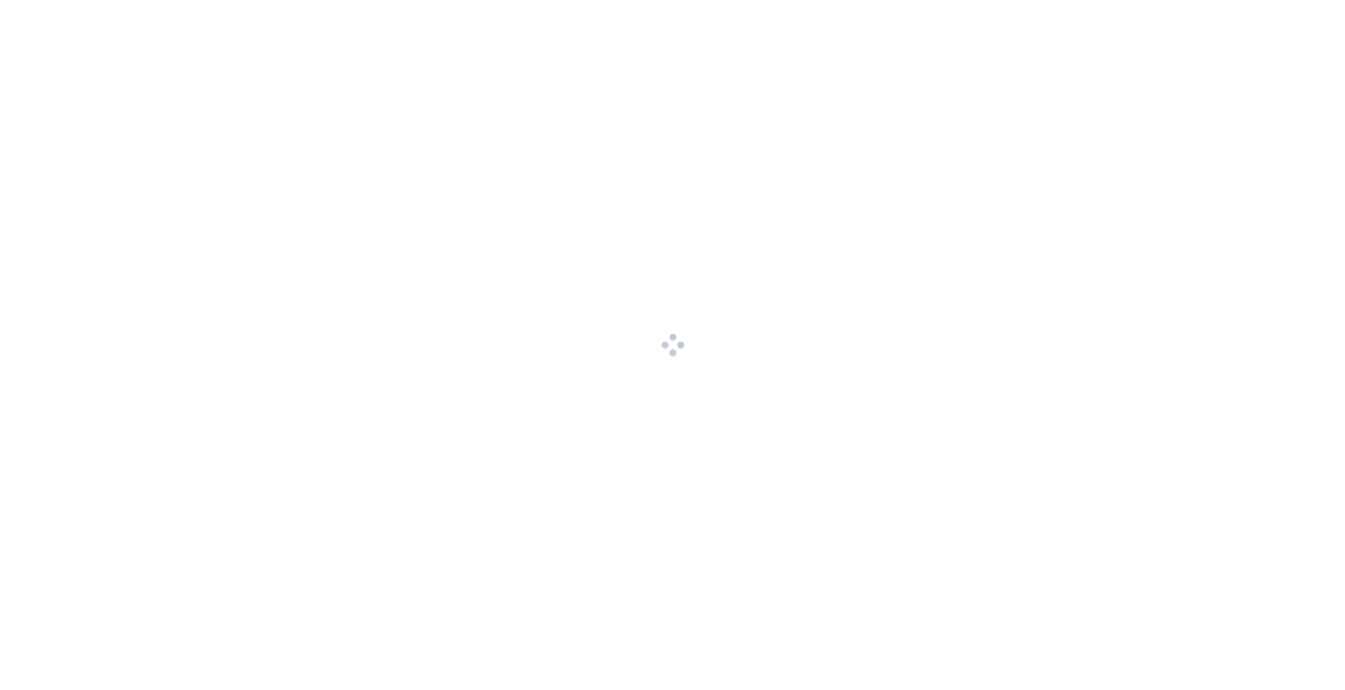 scroll, scrollTop: 0, scrollLeft: 0, axis: both 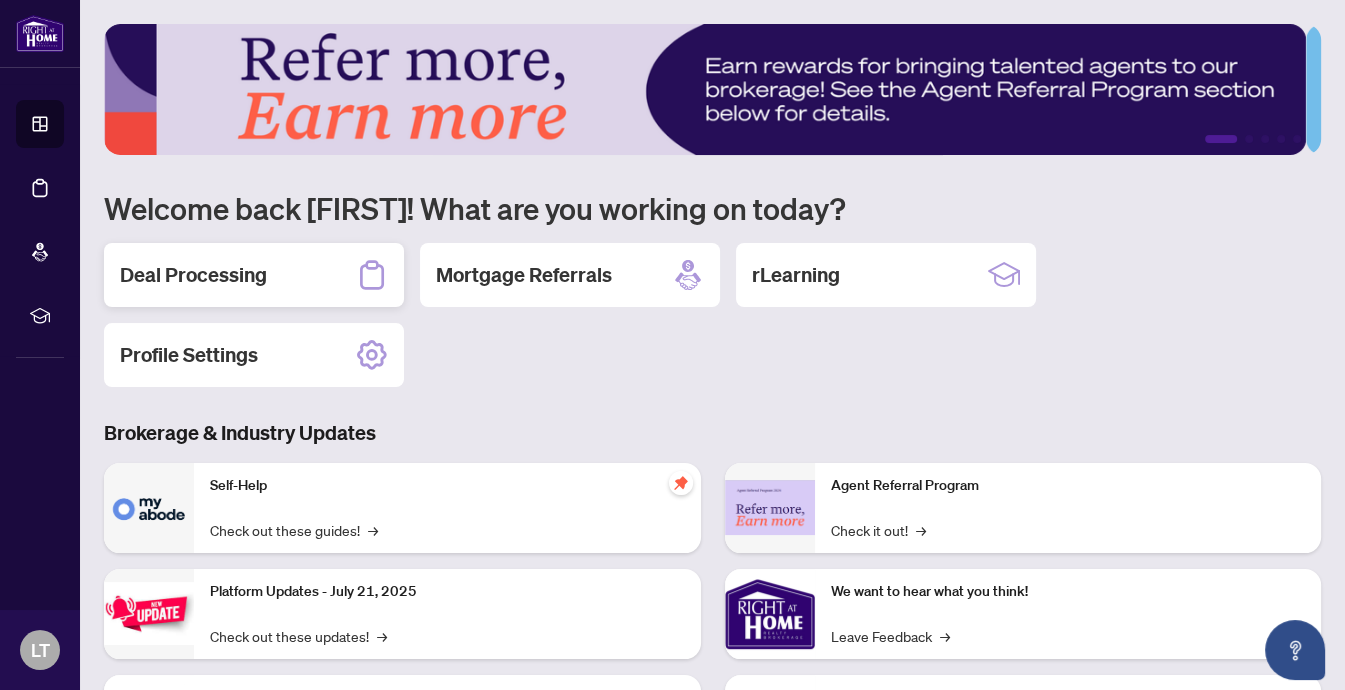 click on "Deal Processing" at bounding box center (193, 275) 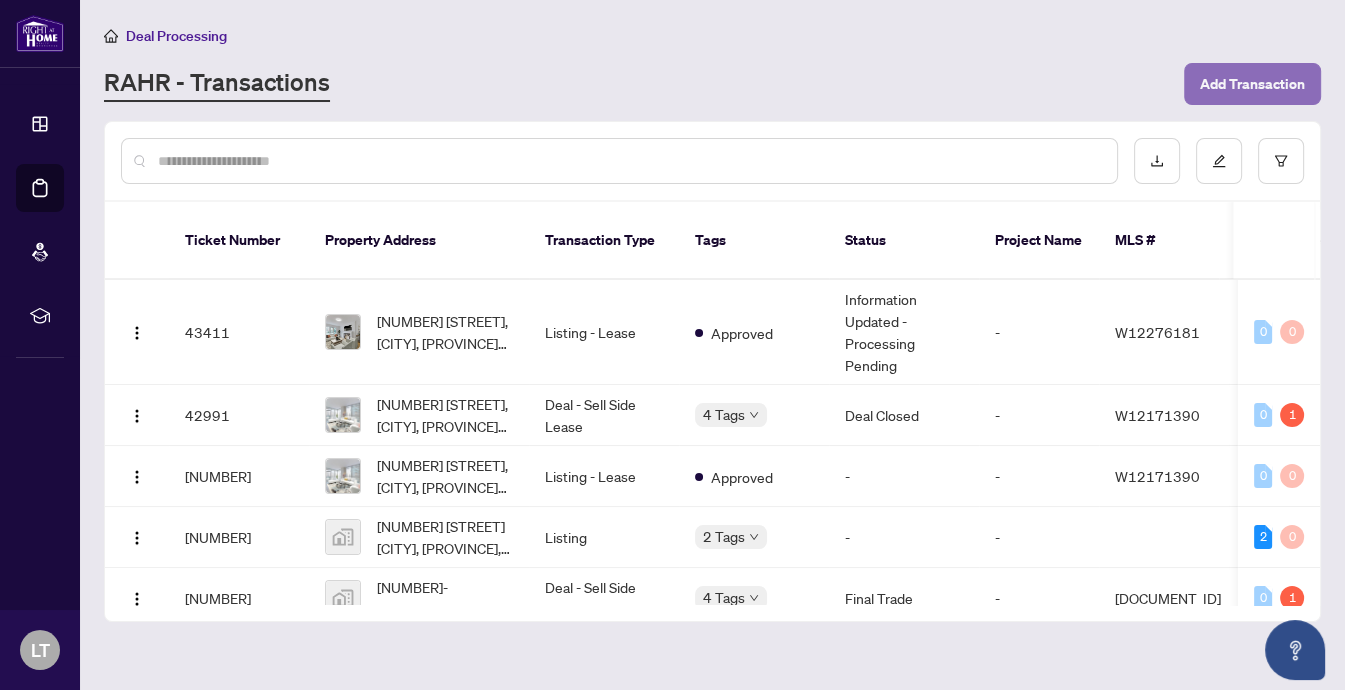 click on "Add Transaction" at bounding box center [1252, 84] 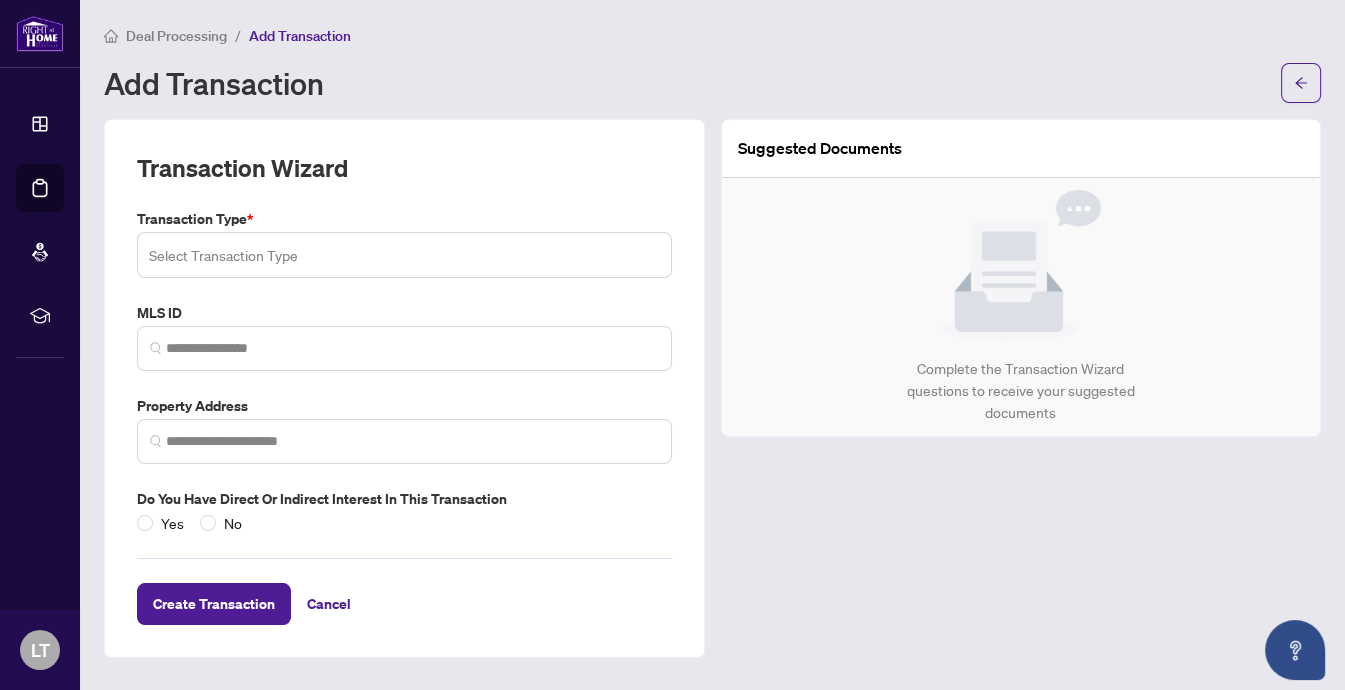 click at bounding box center (404, 255) 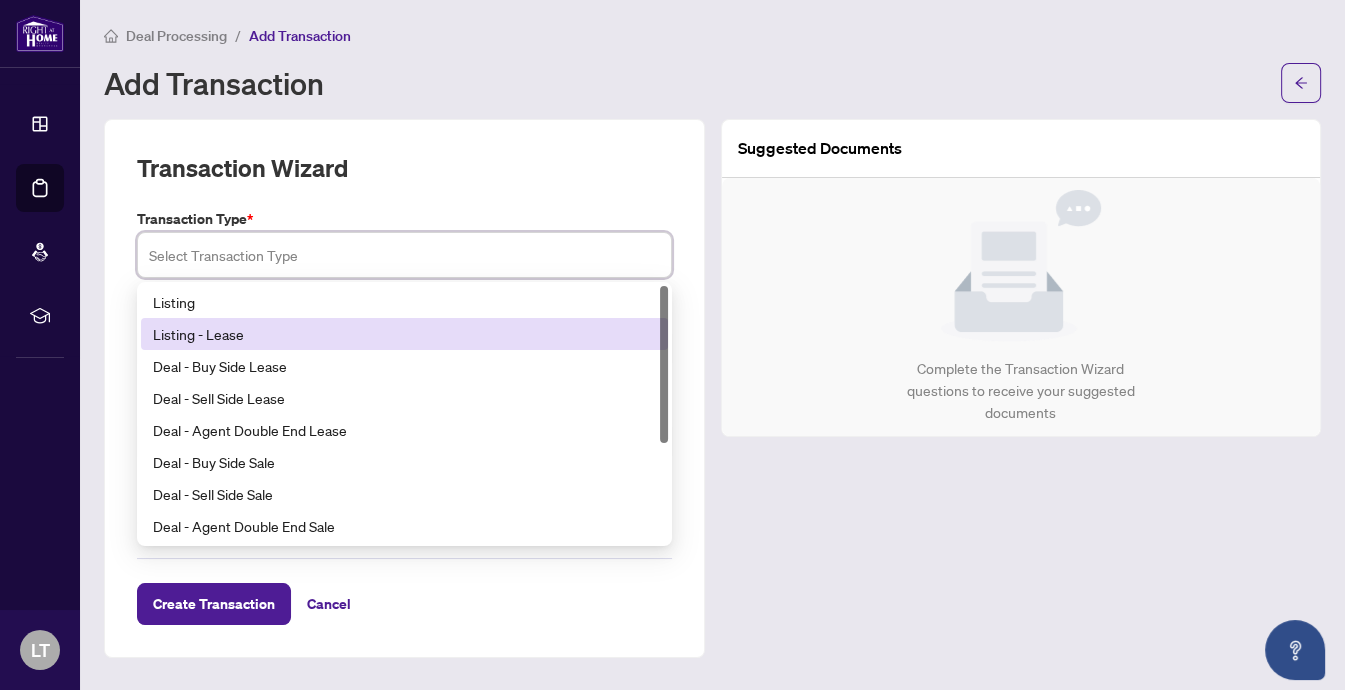 click on "Listing - Lease" at bounding box center (404, 334) 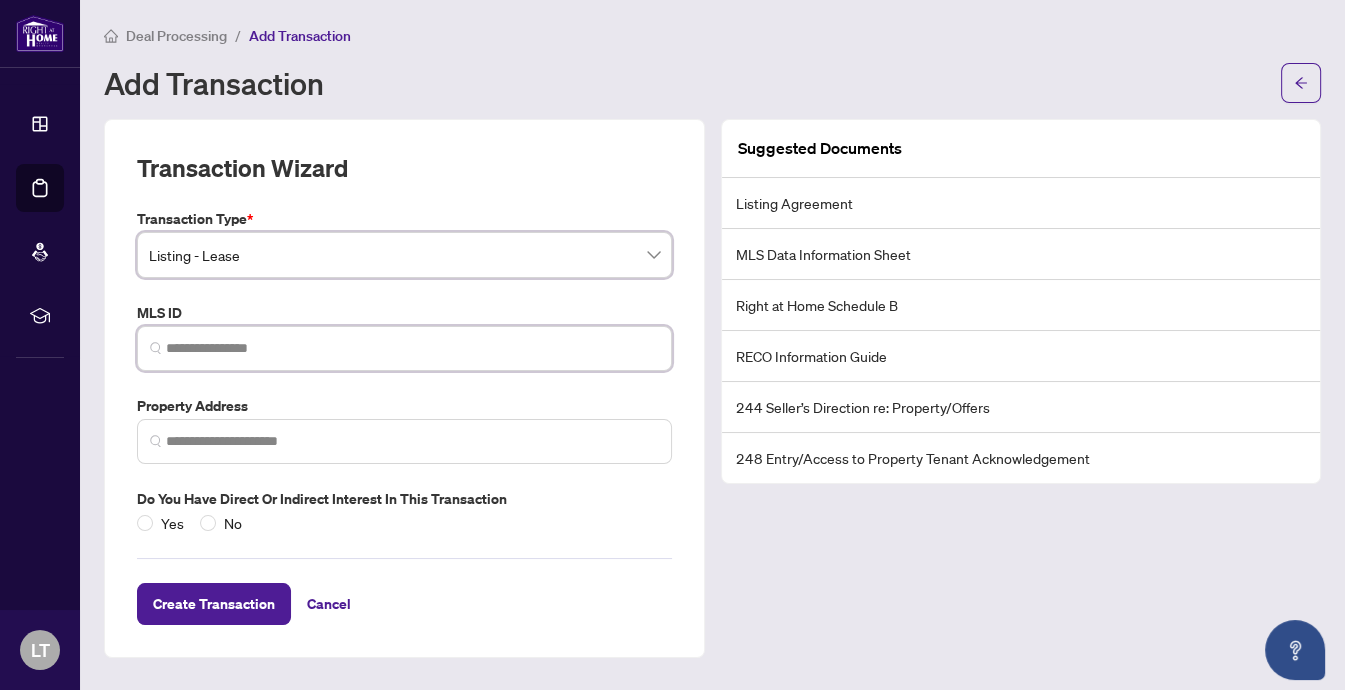 click at bounding box center [412, 348] 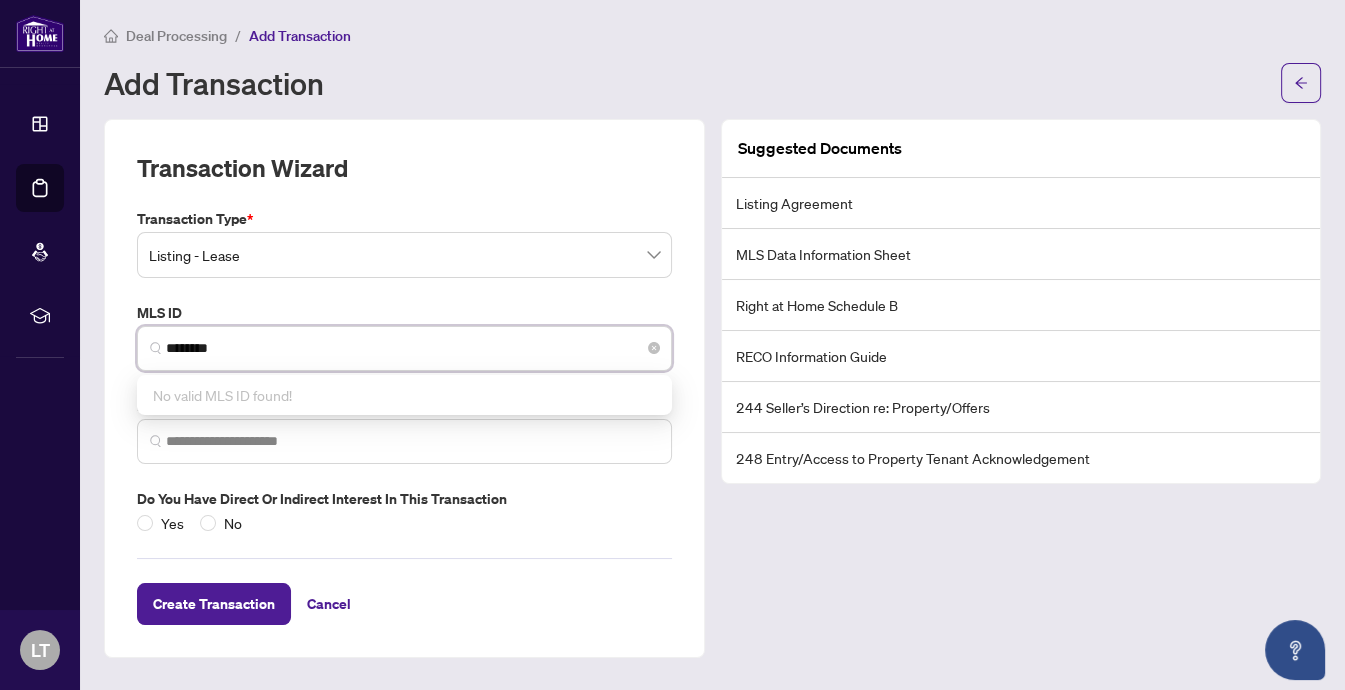 click on "********" at bounding box center [412, 348] 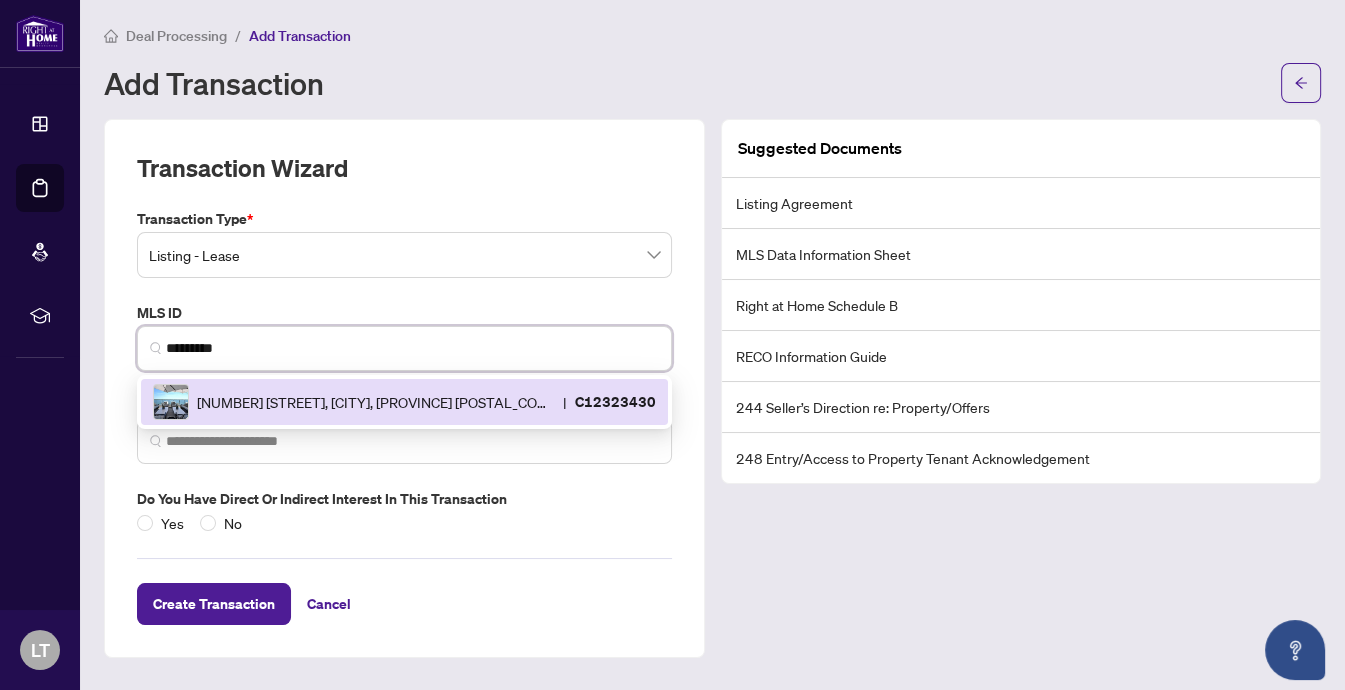 type on "*********" 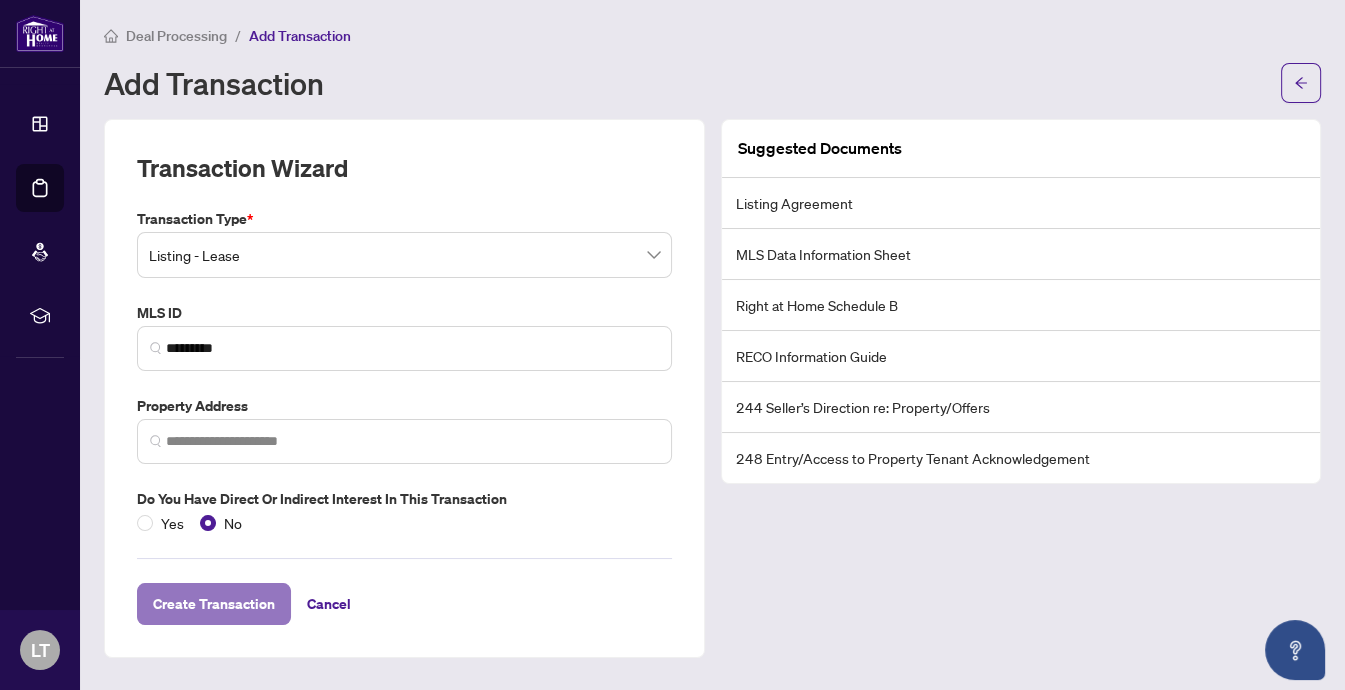 click on "Create Transaction" at bounding box center (214, 604) 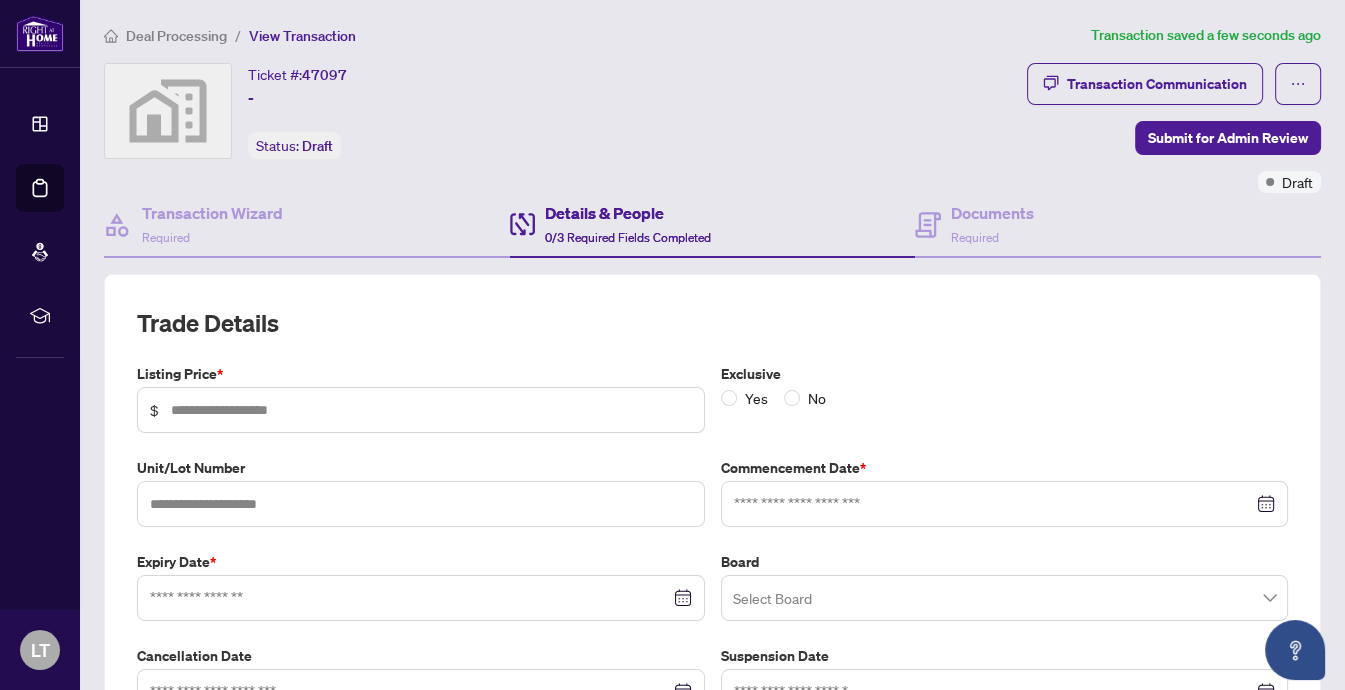 click on "$" at bounding box center (421, 410) 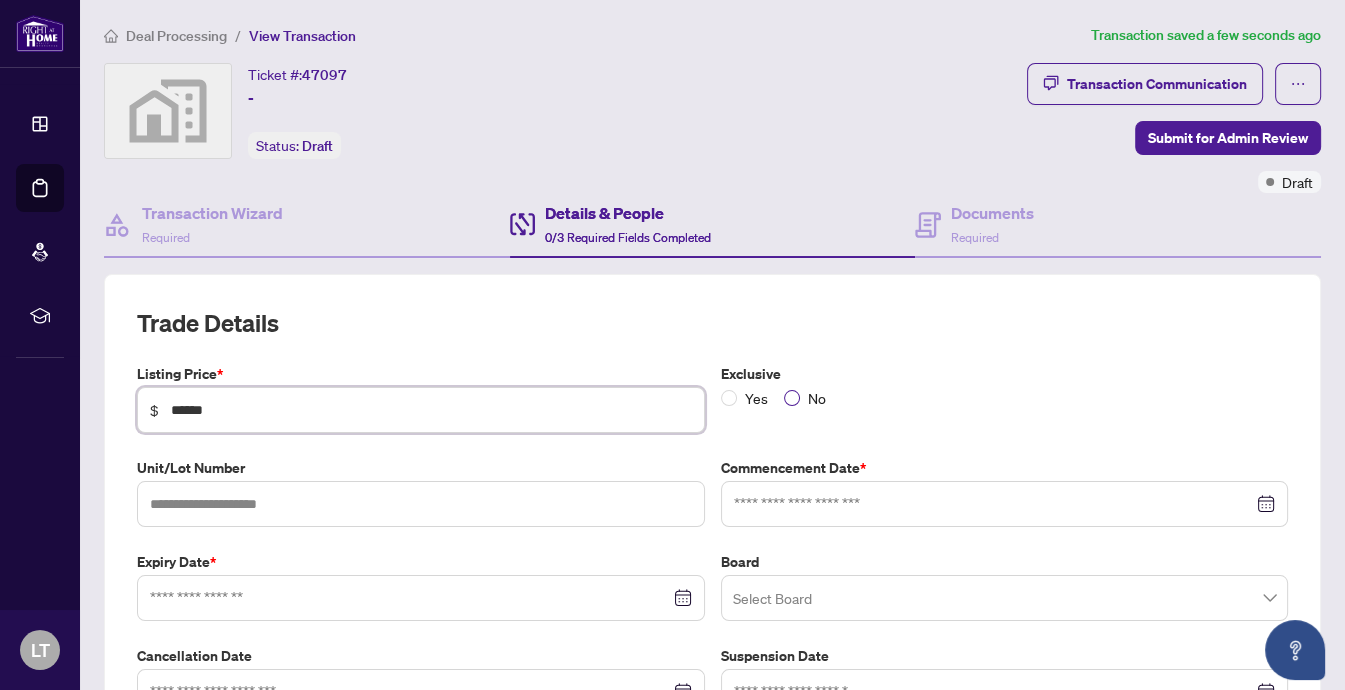 type on "******" 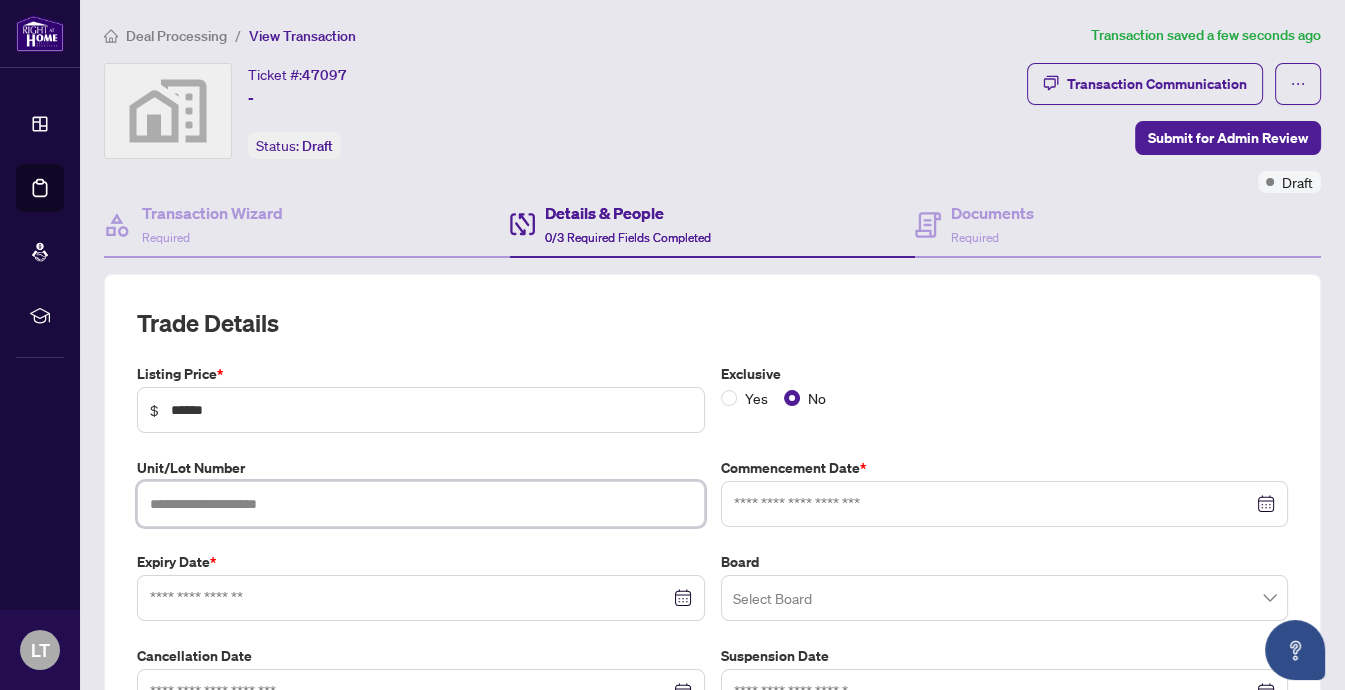 click at bounding box center (421, 504) 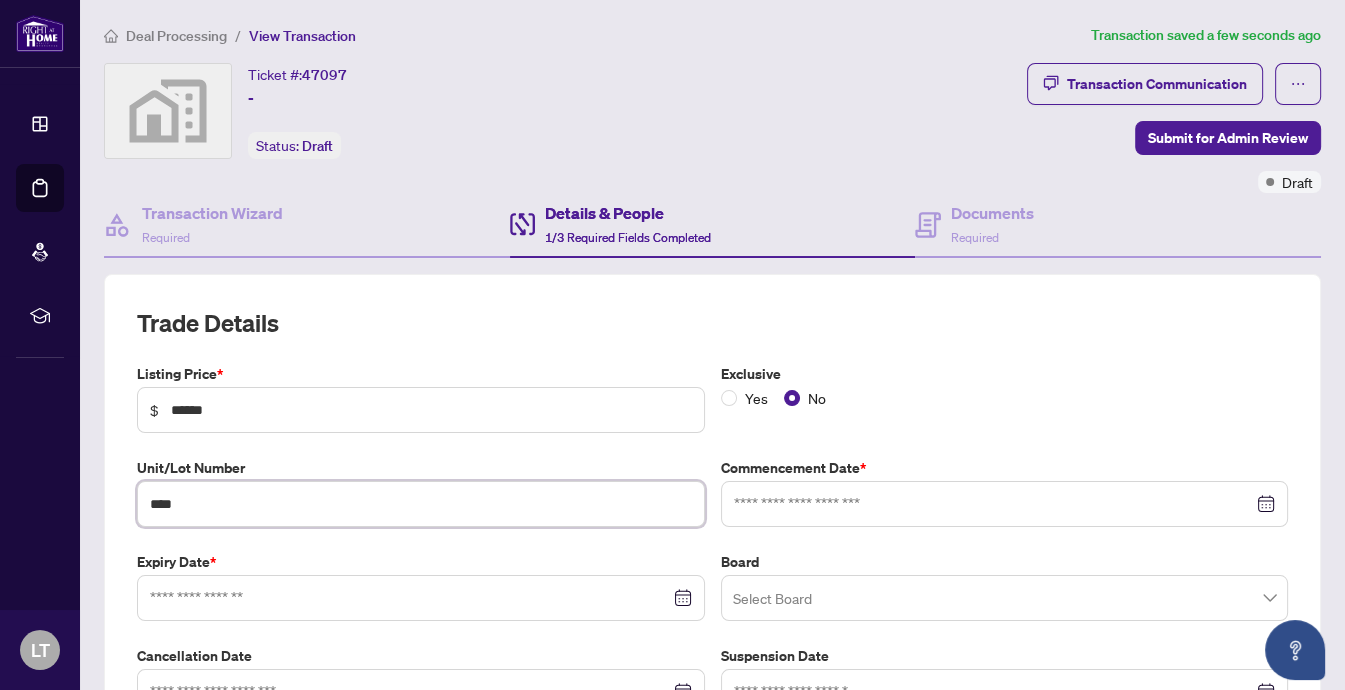 type on "****" 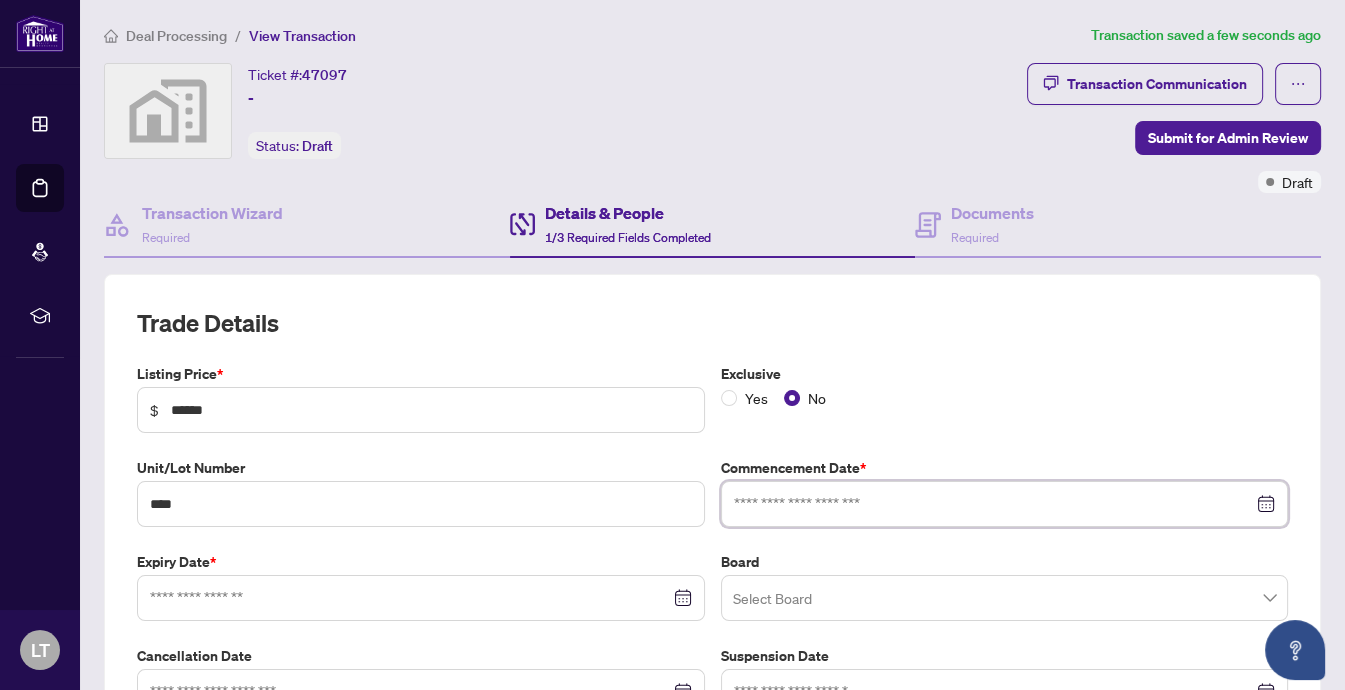 click at bounding box center (994, 504) 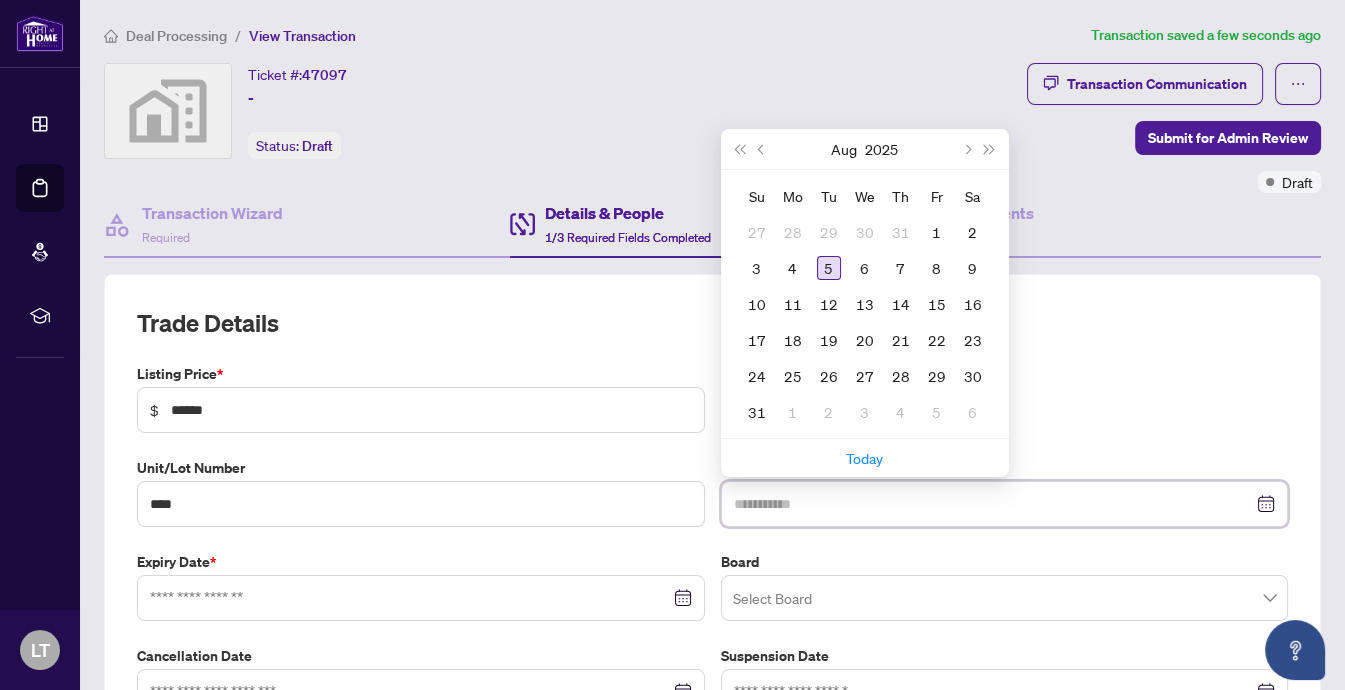 type on "**********" 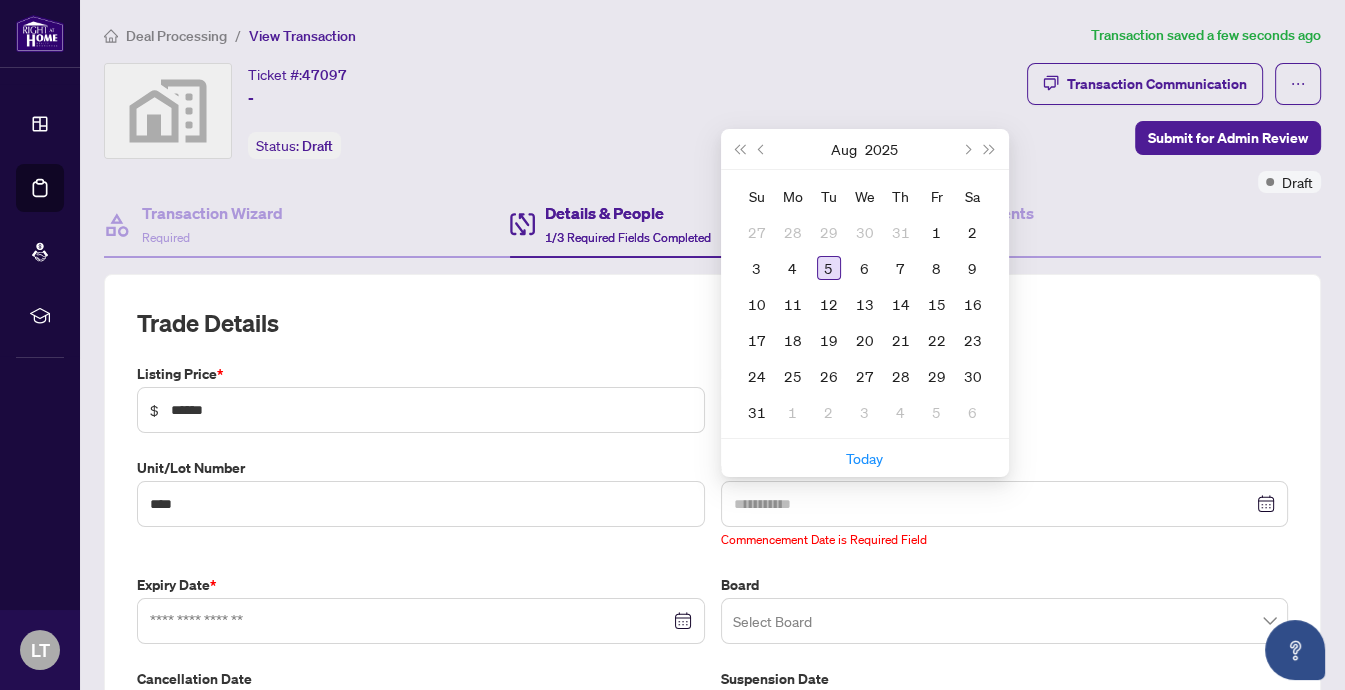 click on "5" at bounding box center (829, 268) 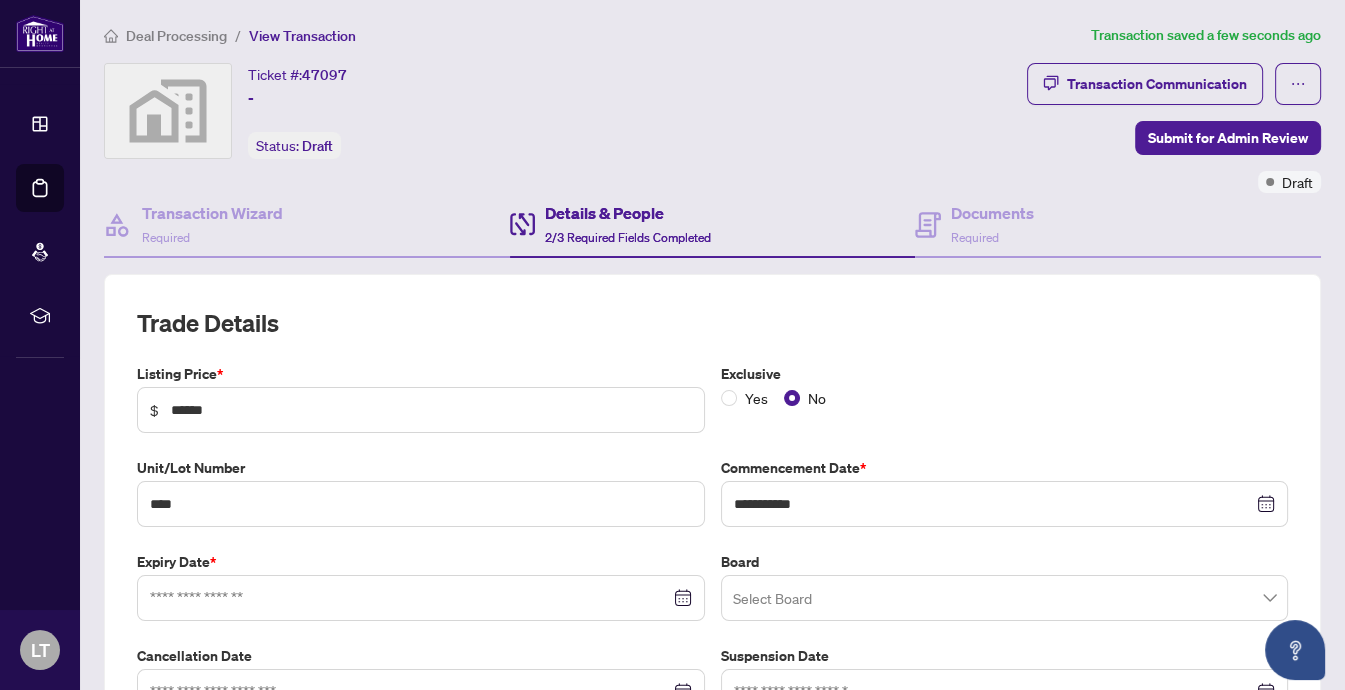 click at bounding box center (421, 598) 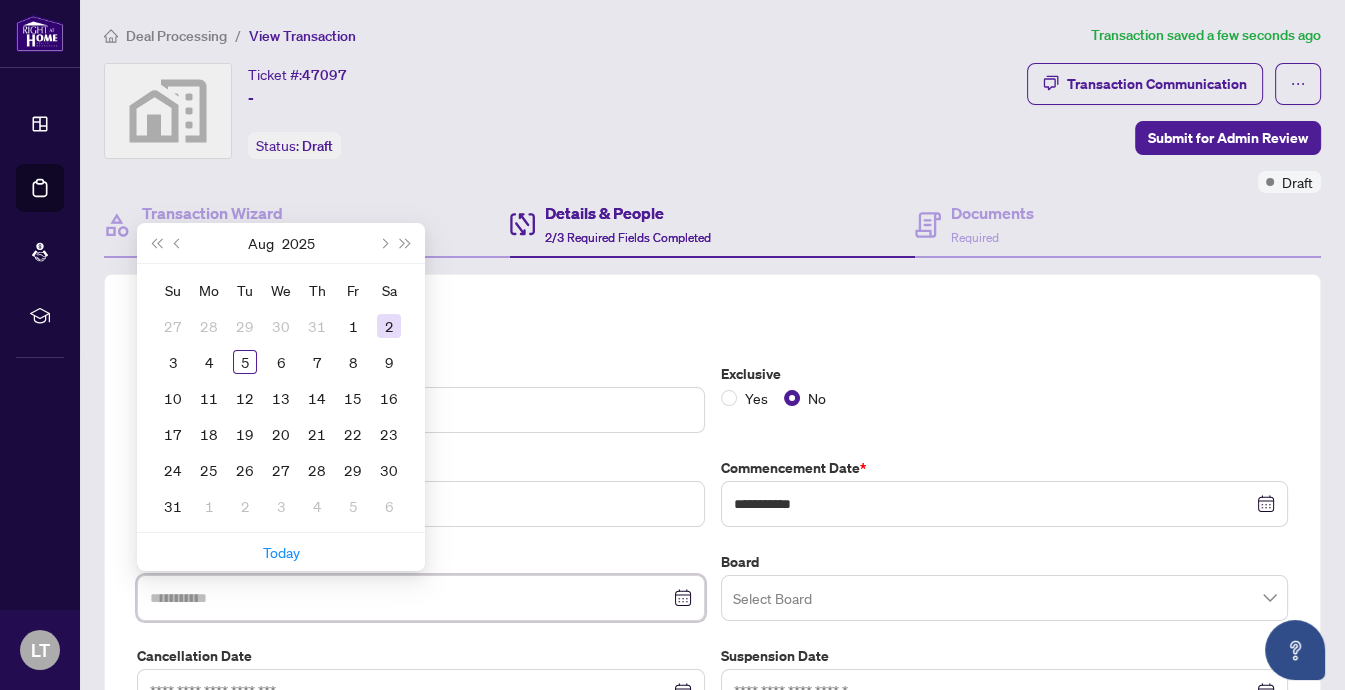 type on "**********" 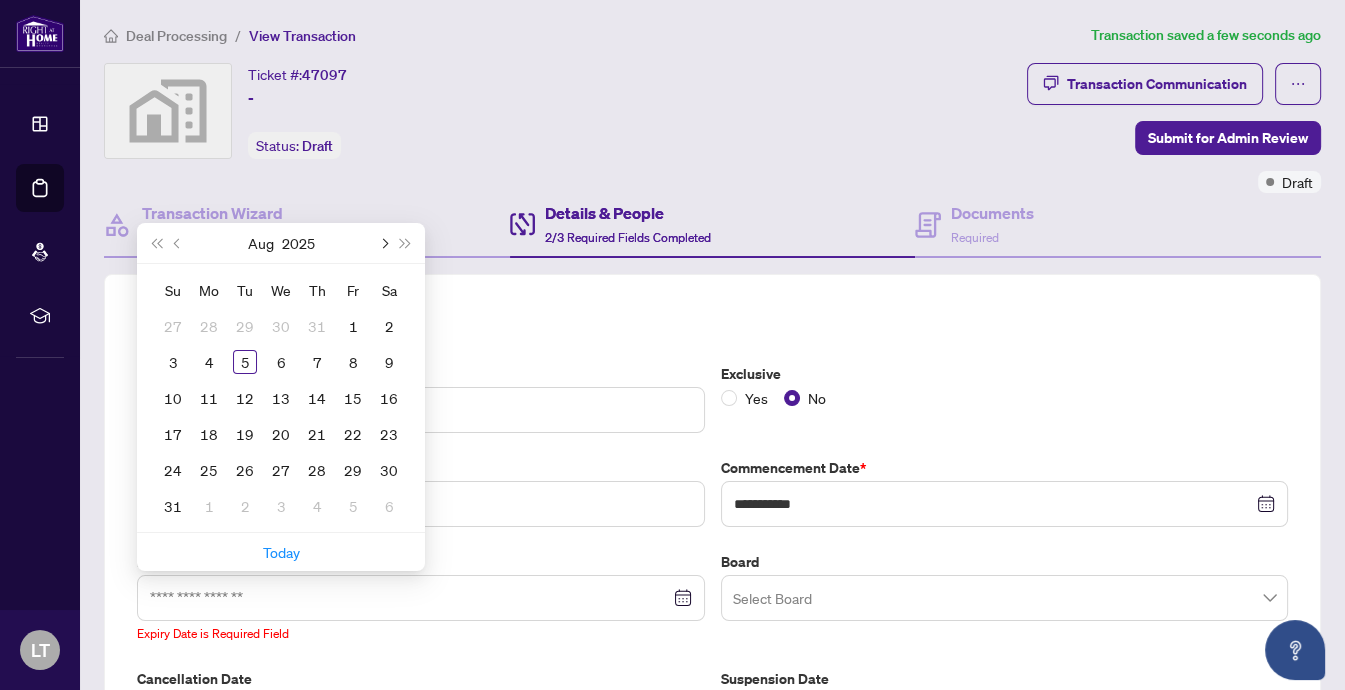 click at bounding box center (383, 243) 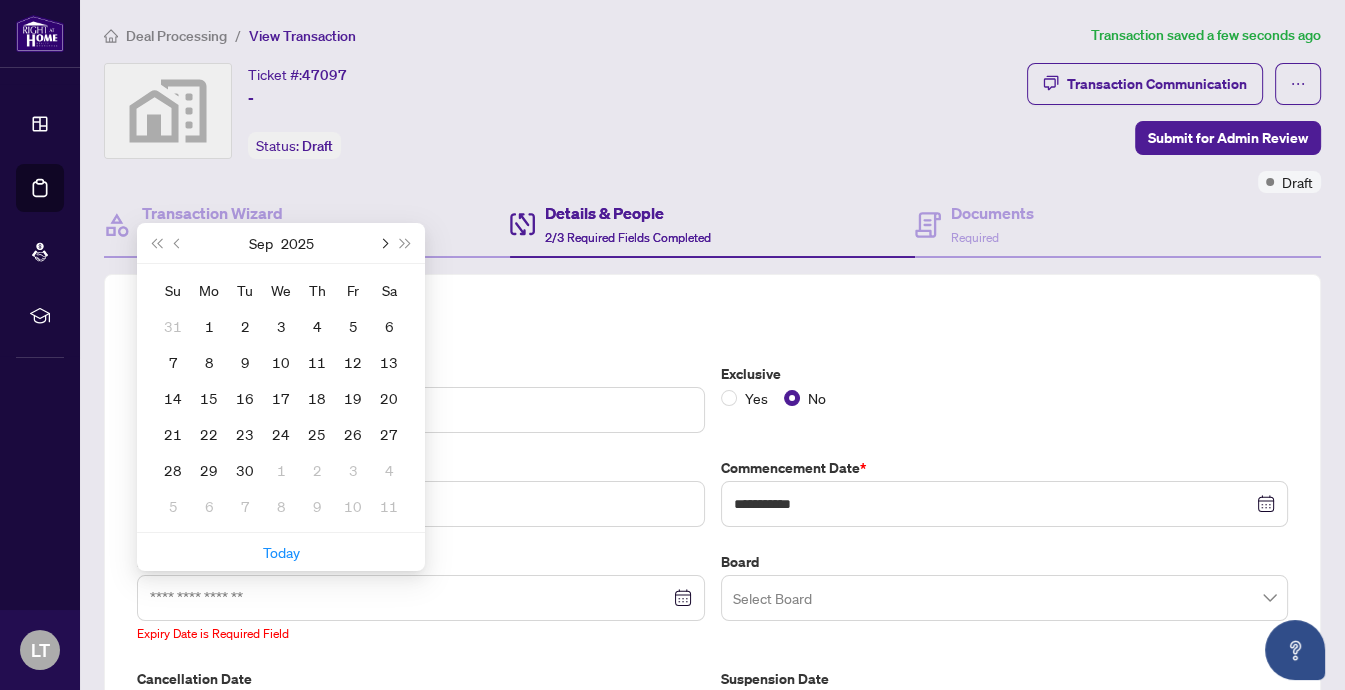 click at bounding box center [383, 243] 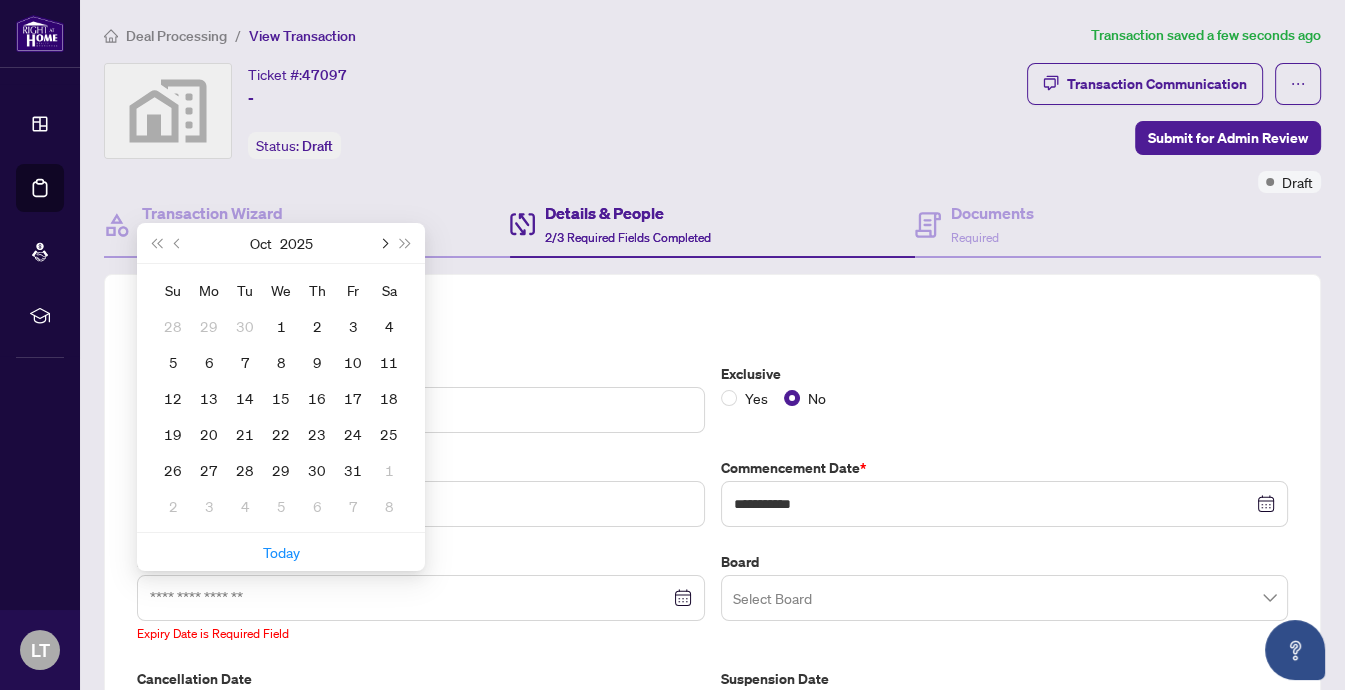 click at bounding box center (383, 243) 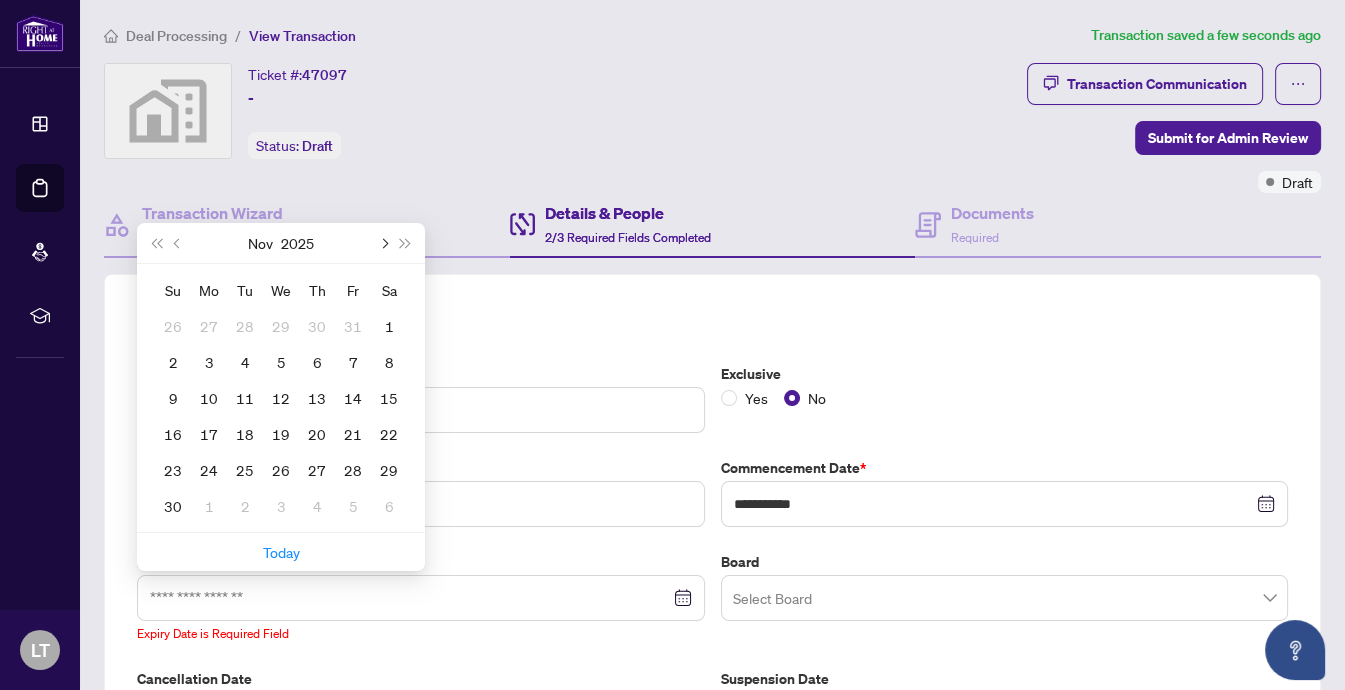 click at bounding box center [383, 243] 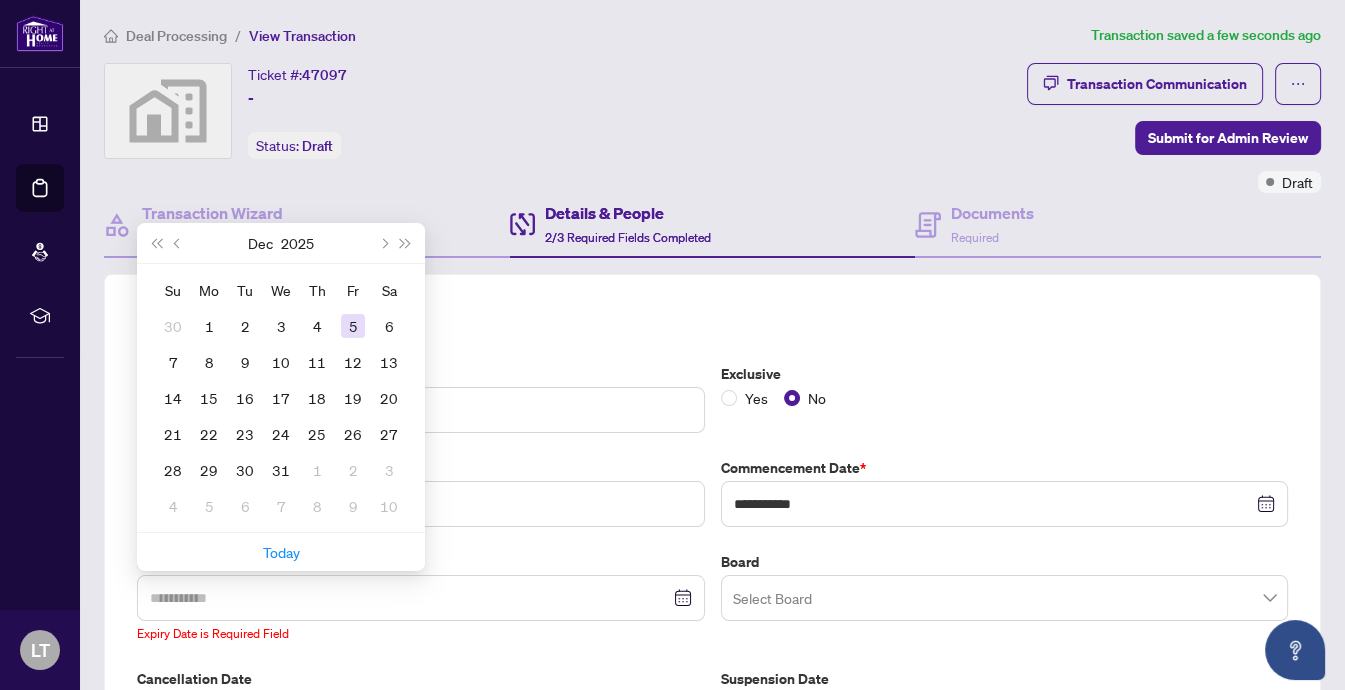 type on "**********" 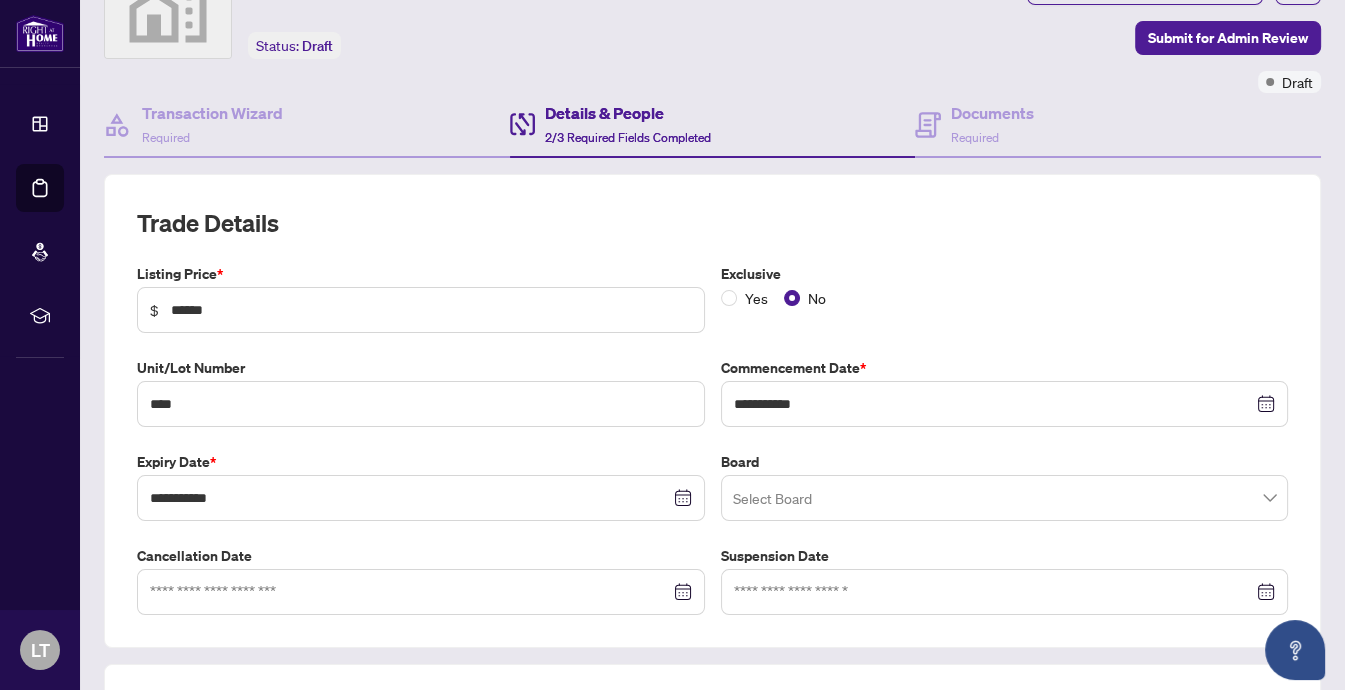 scroll, scrollTop: 200, scrollLeft: 0, axis: vertical 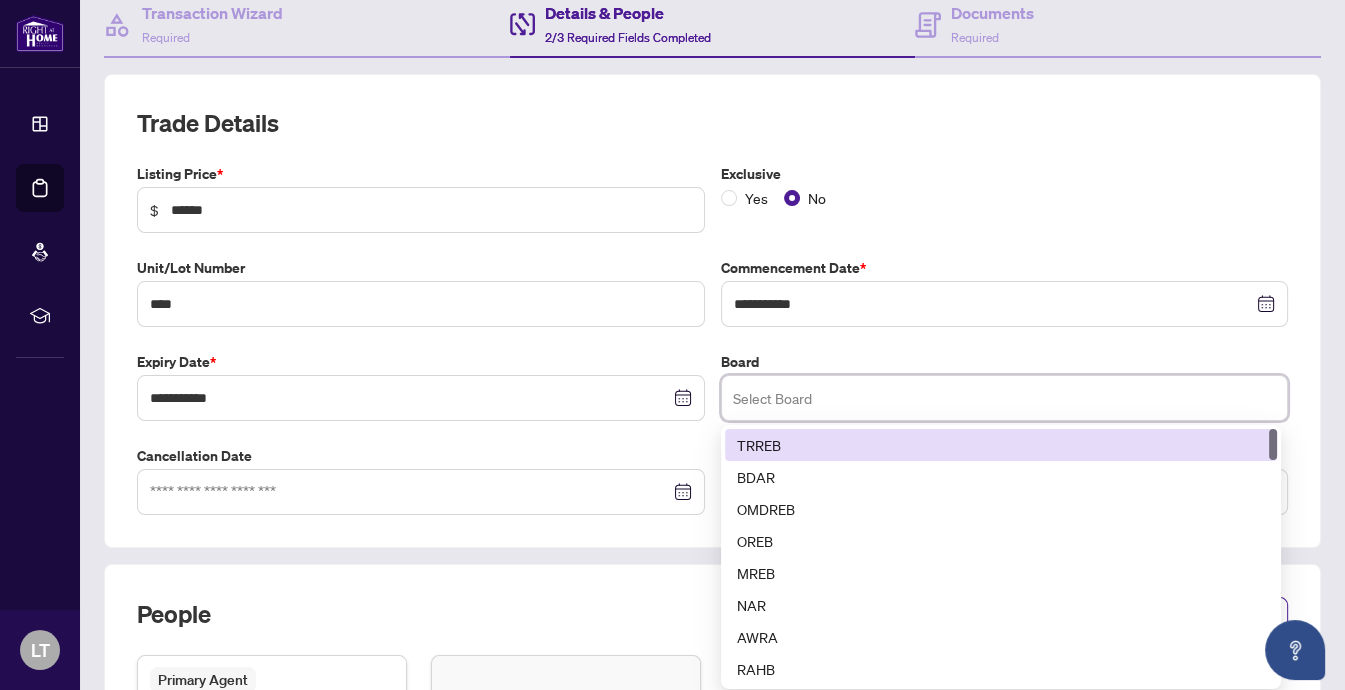 click at bounding box center (1005, 398) 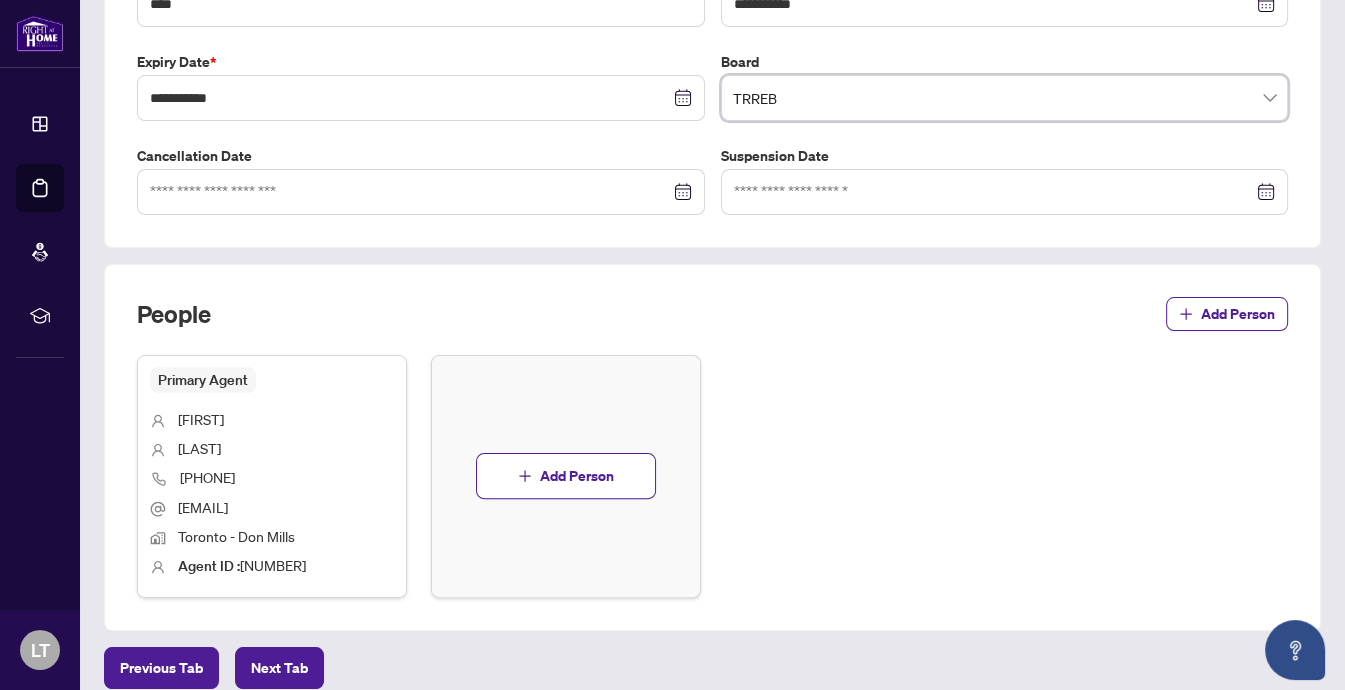 scroll, scrollTop: 587, scrollLeft: 0, axis: vertical 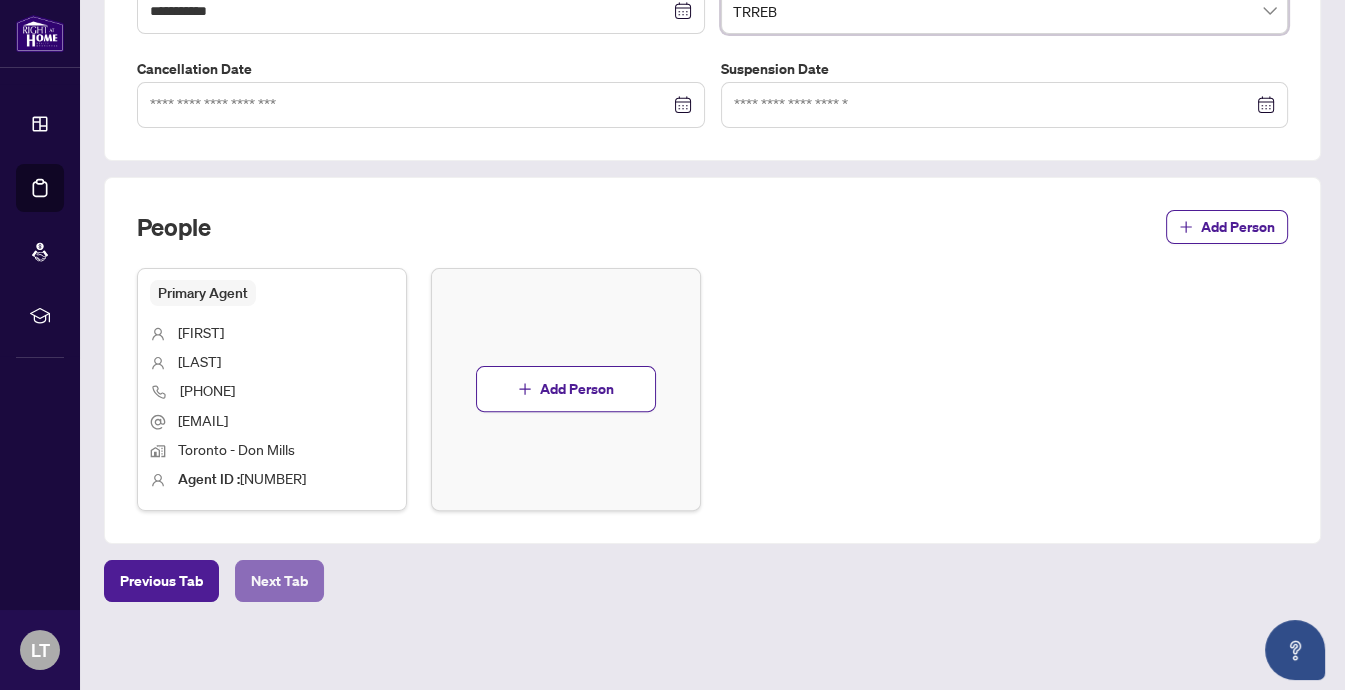 click on "Next Tab" at bounding box center (279, 581) 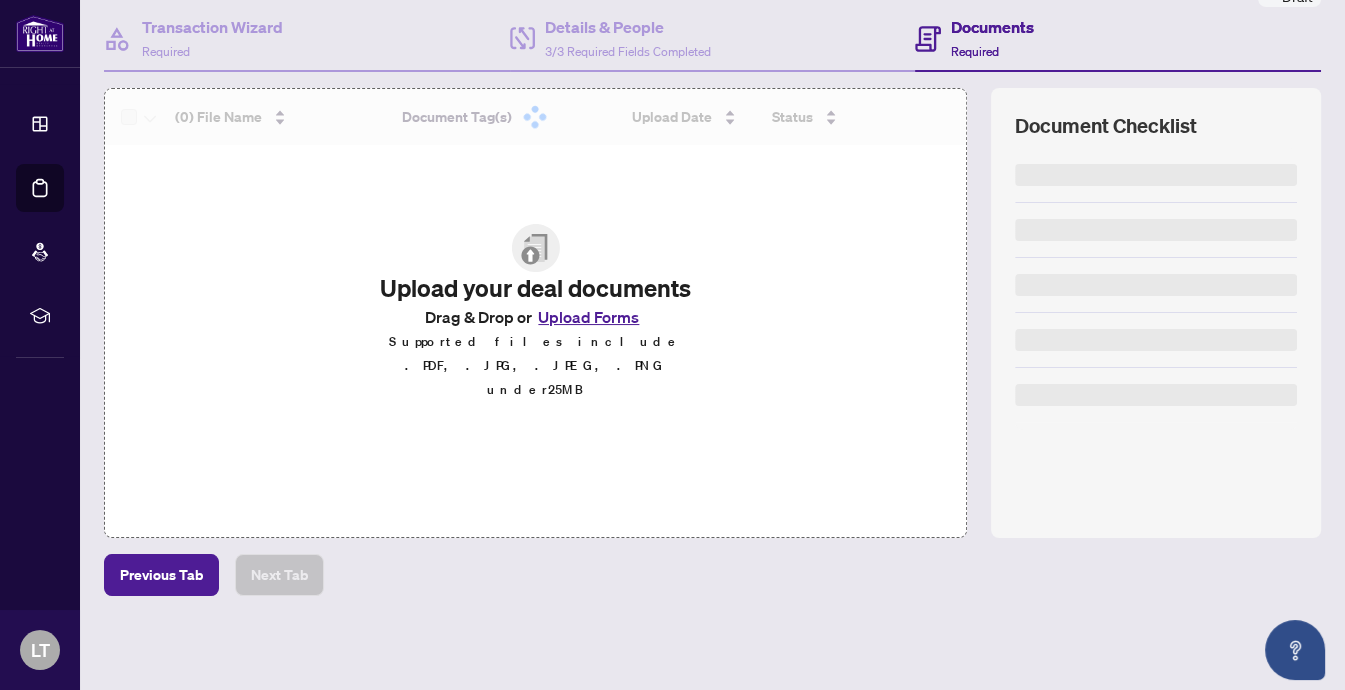 scroll, scrollTop: 0, scrollLeft: 0, axis: both 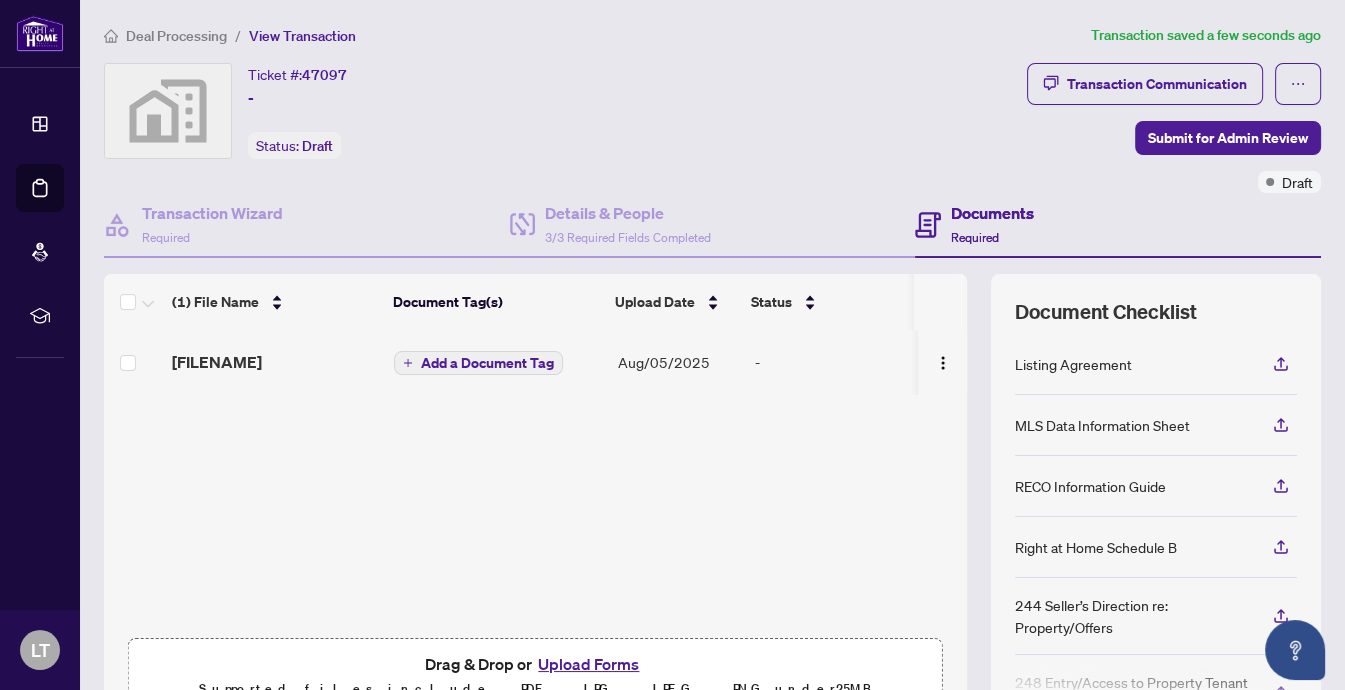 click on "Add a Document Tag" at bounding box center [487, 363] 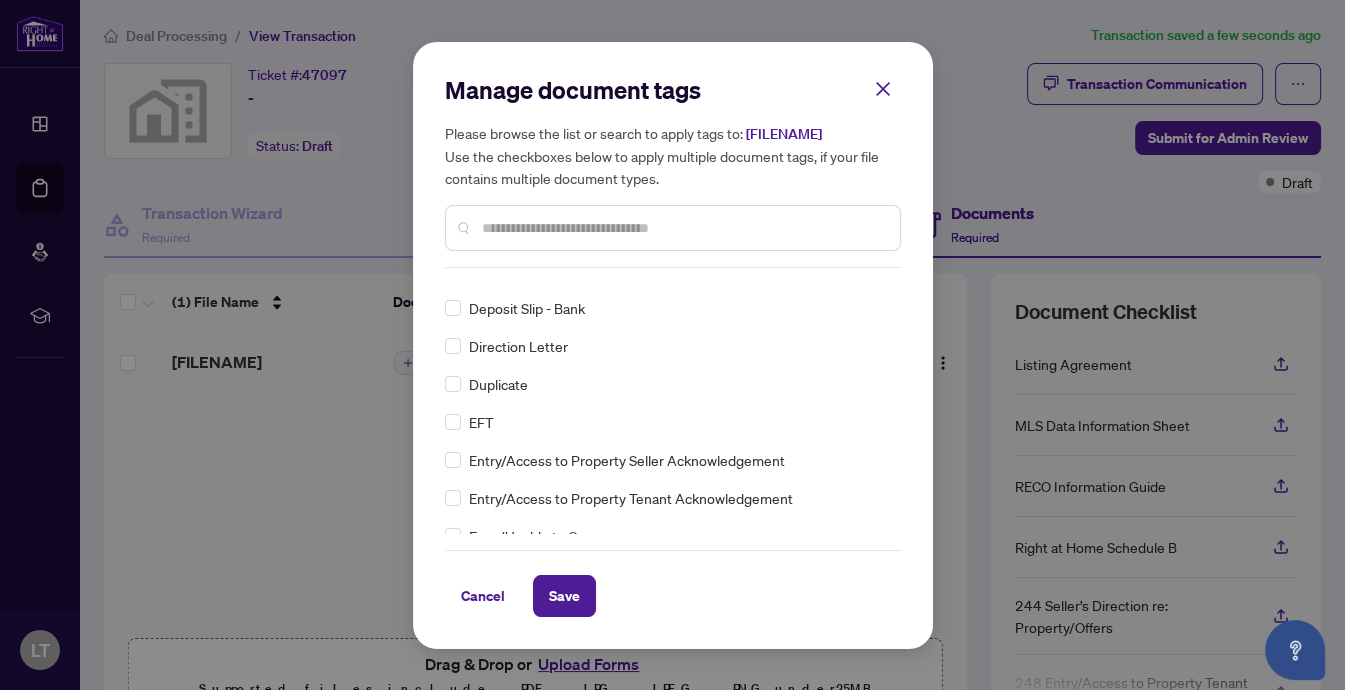 scroll, scrollTop: 1900, scrollLeft: 0, axis: vertical 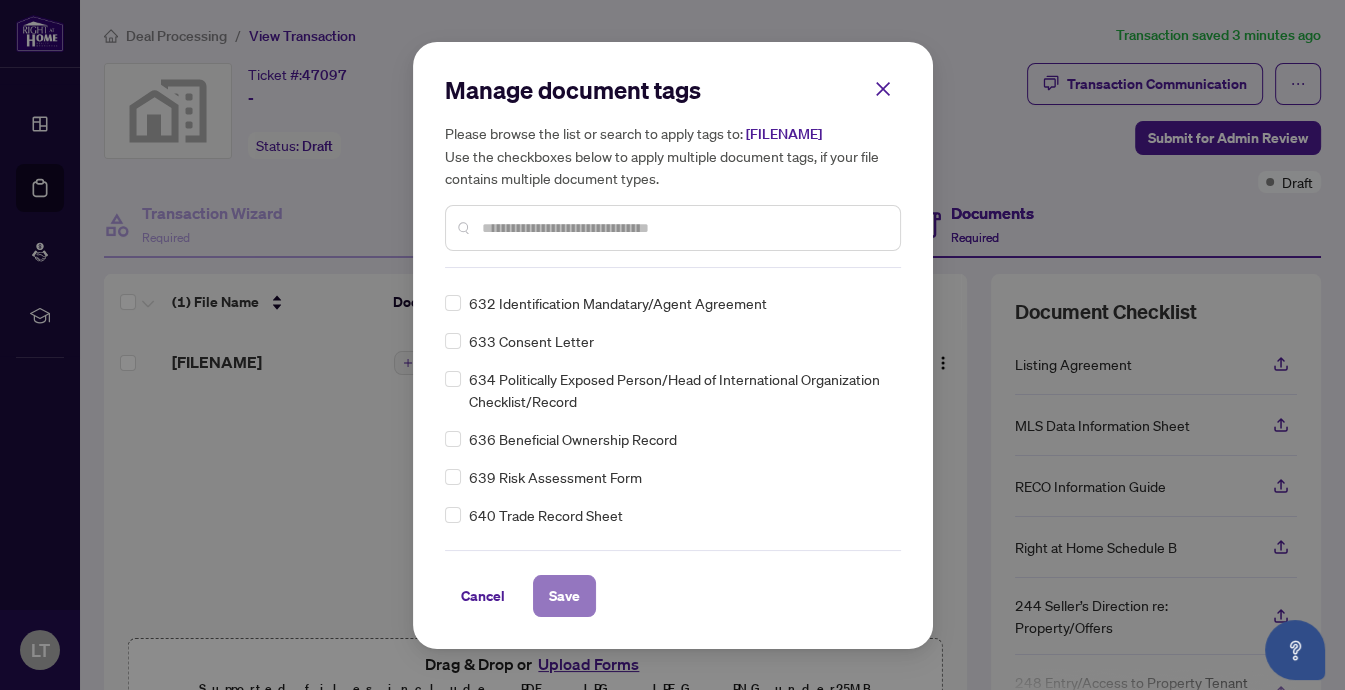 click on "Save" at bounding box center [564, 596] 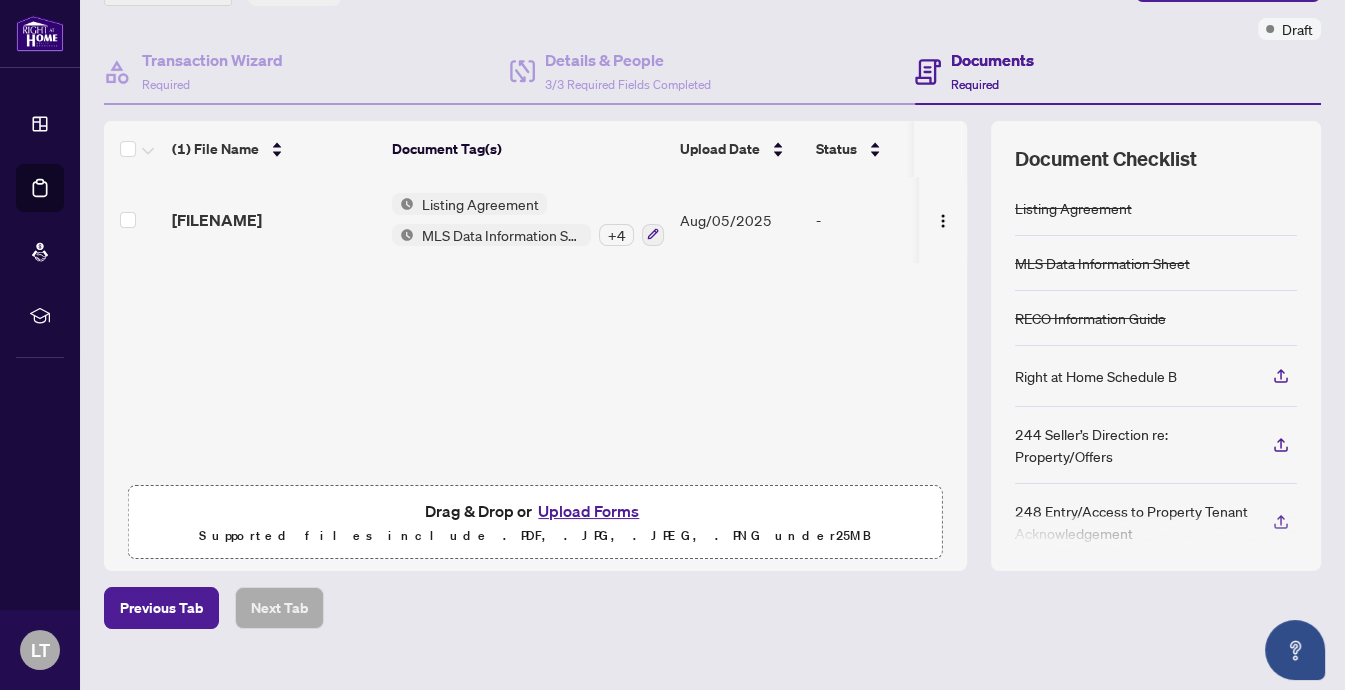 scroll, scrollTop: 183, scrollLeft: 0, axis: vertical 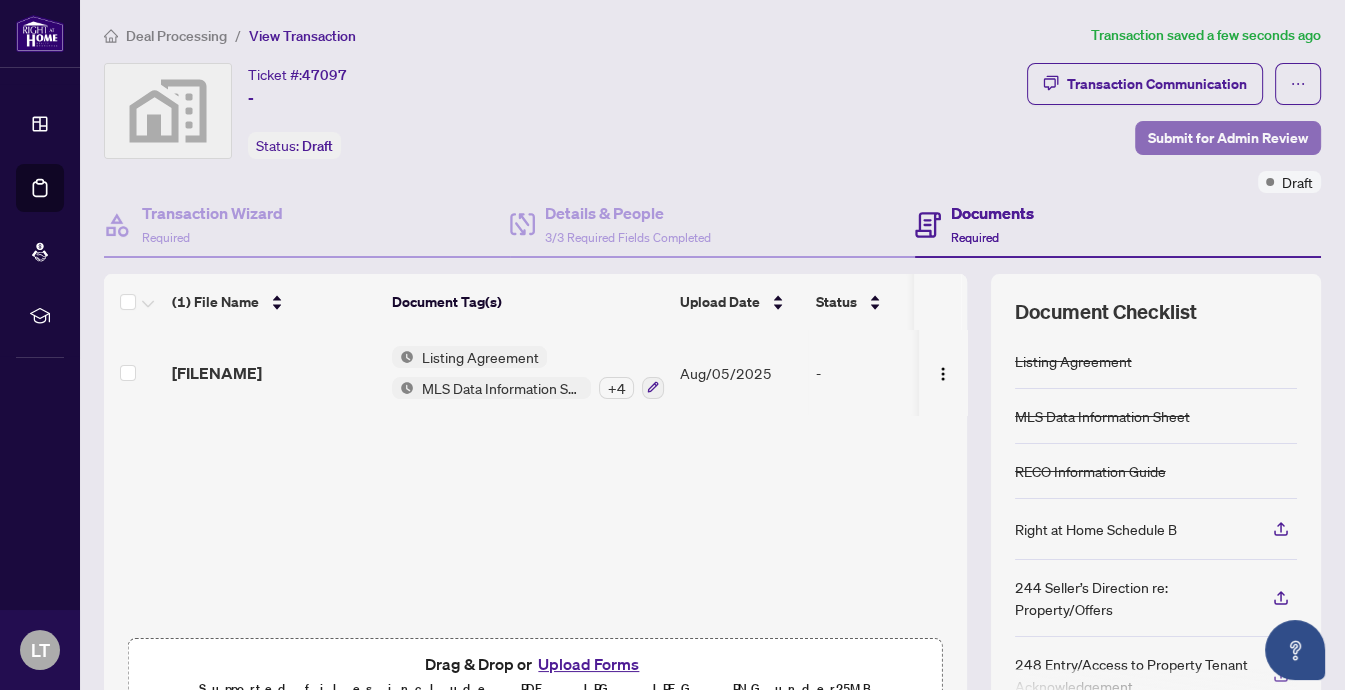 click on "Submit for Admin Review" at bounding box center (1228, 138) 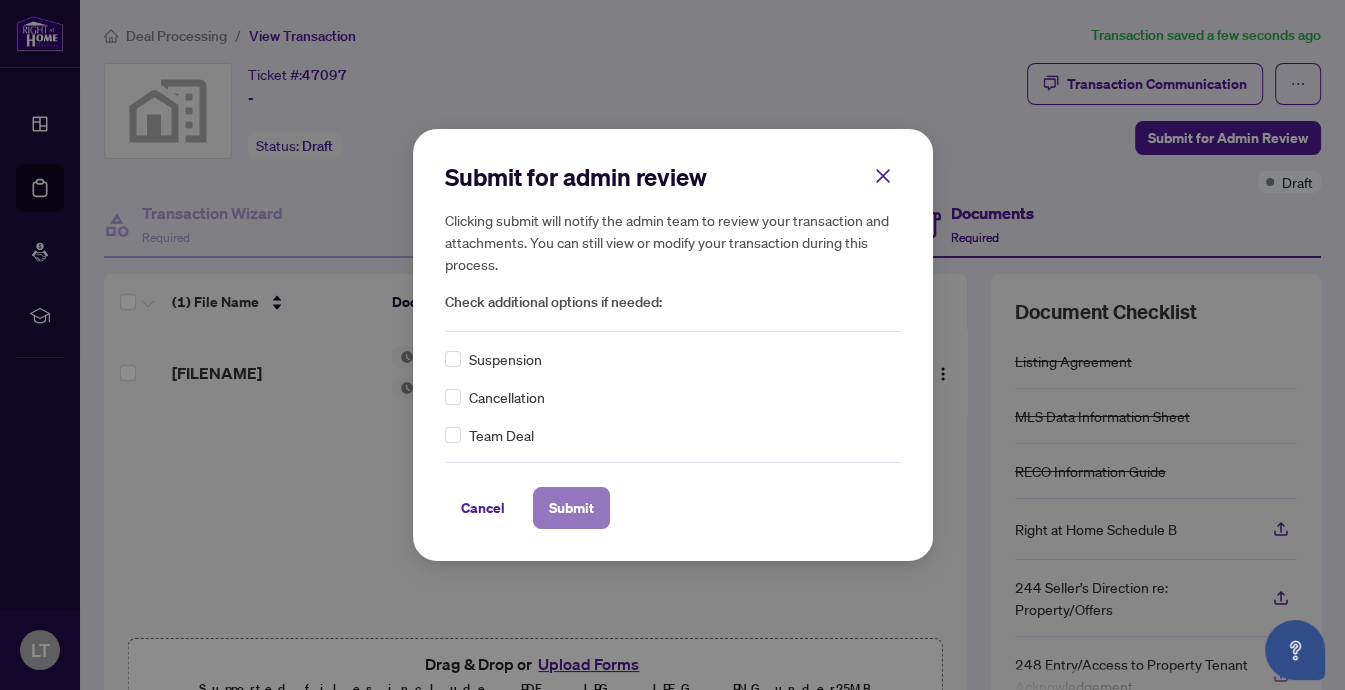 click on "Submit" at bounding box center (571, 508) 